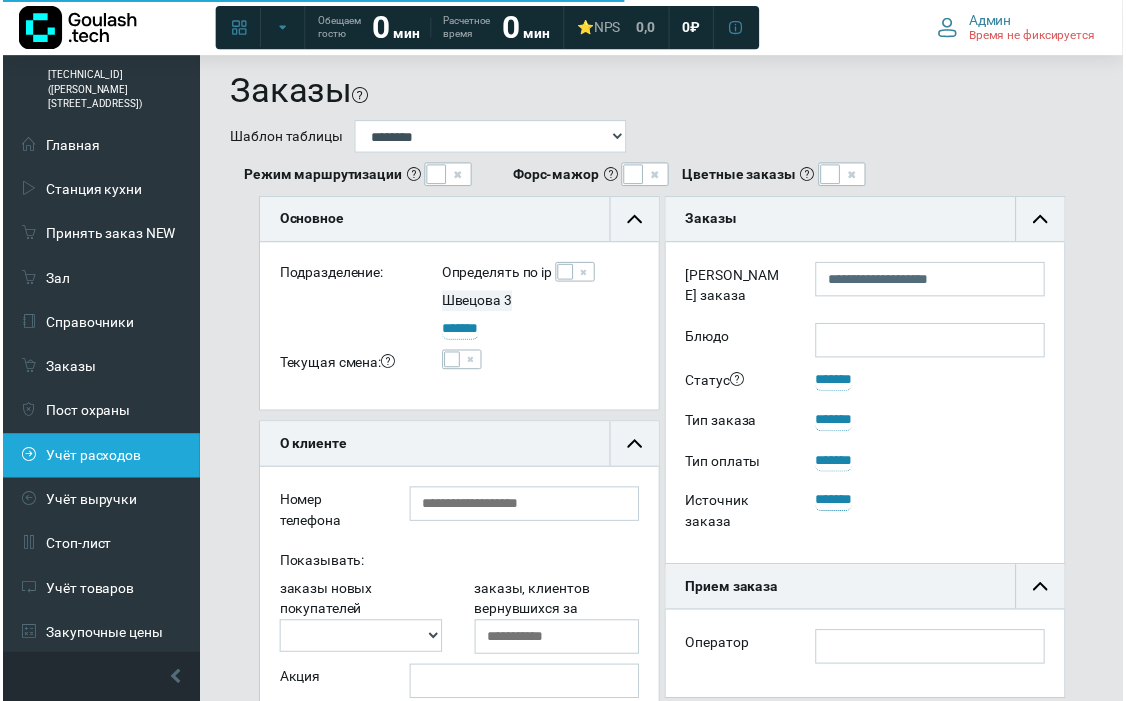 scroll, scrollTop: 1226, scrollLeft: 0, axis: vertical 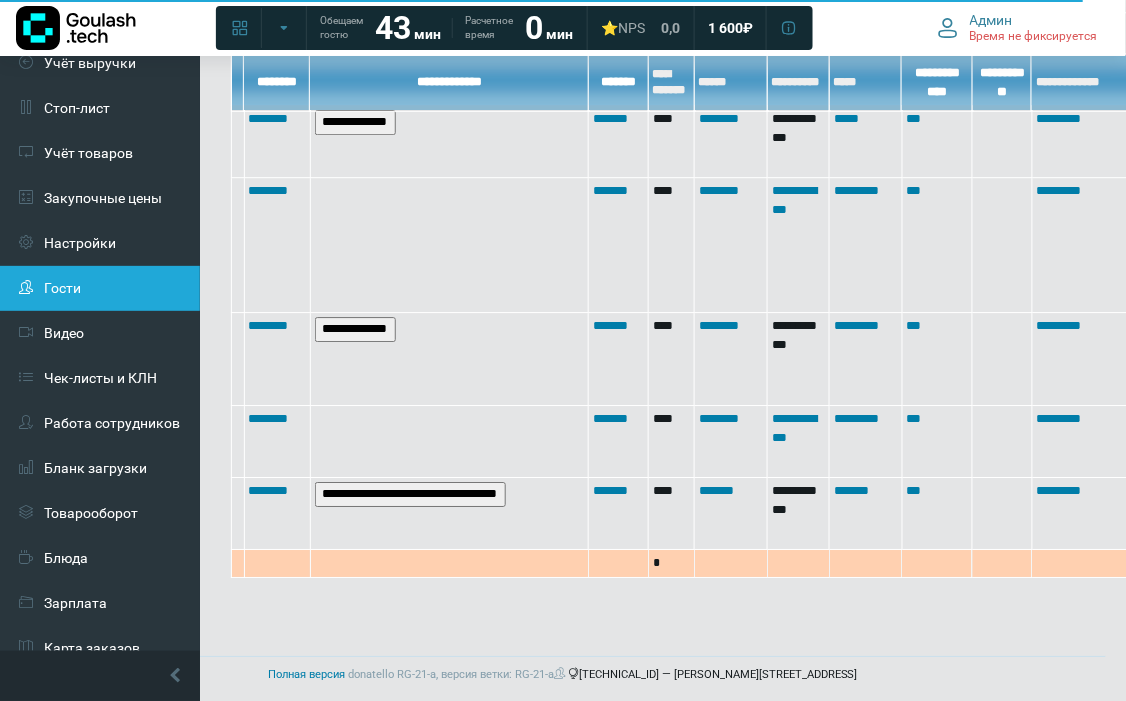 click on "Гости" at bounding box center (100, 288) 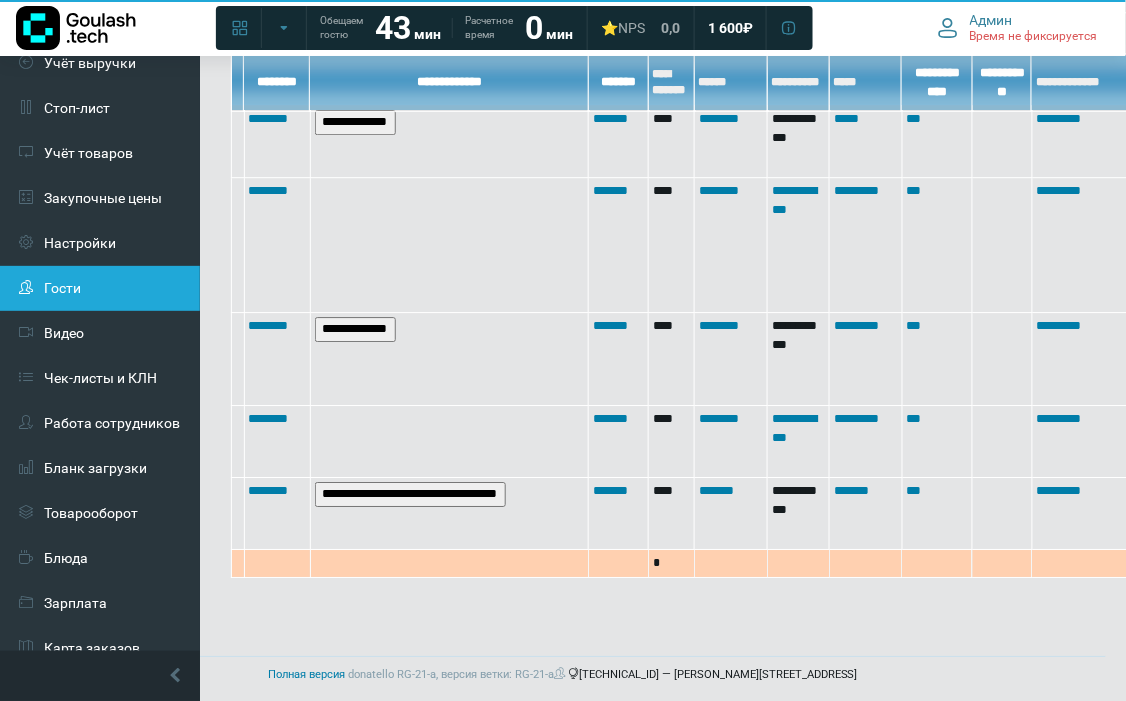 scroll, scrollTop: 1250, scrollLeft: 0, axis: vertical 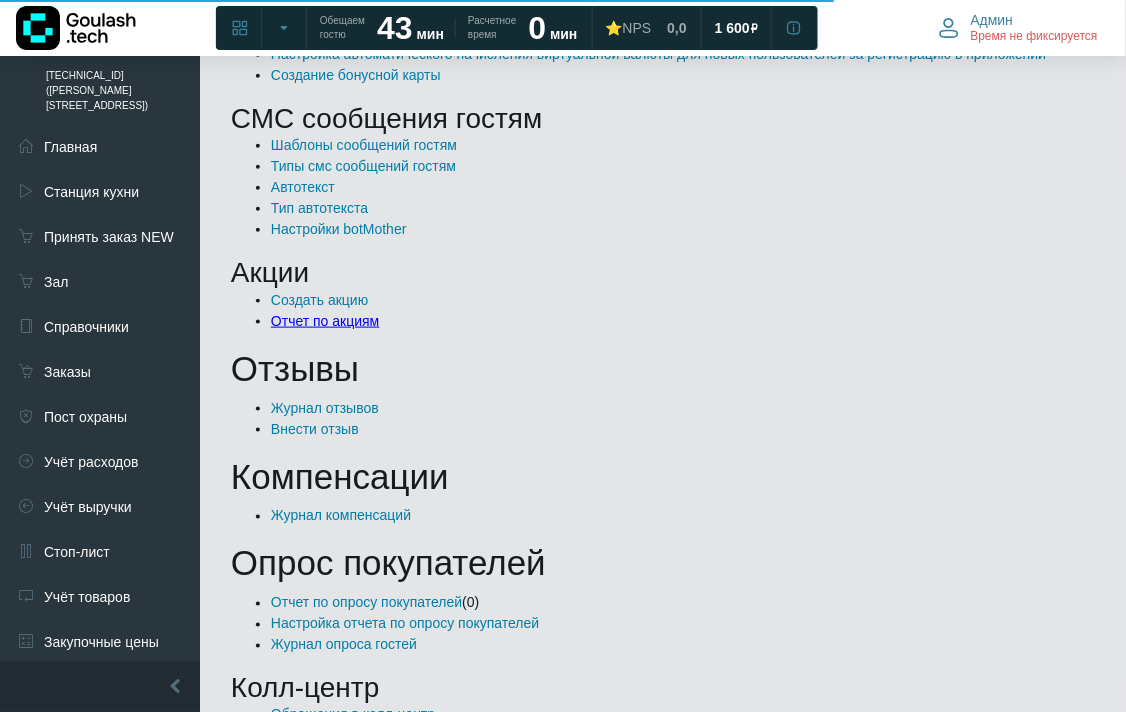 click on "Отчет по акциям" at bounding box center (325, 321) 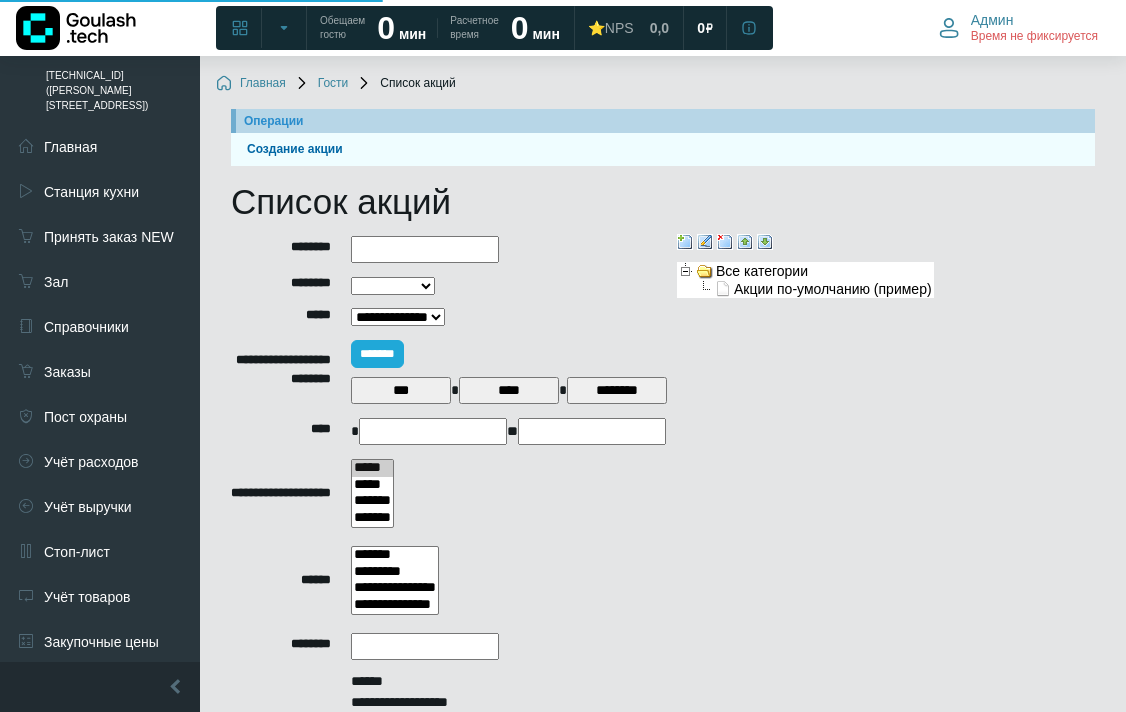 select 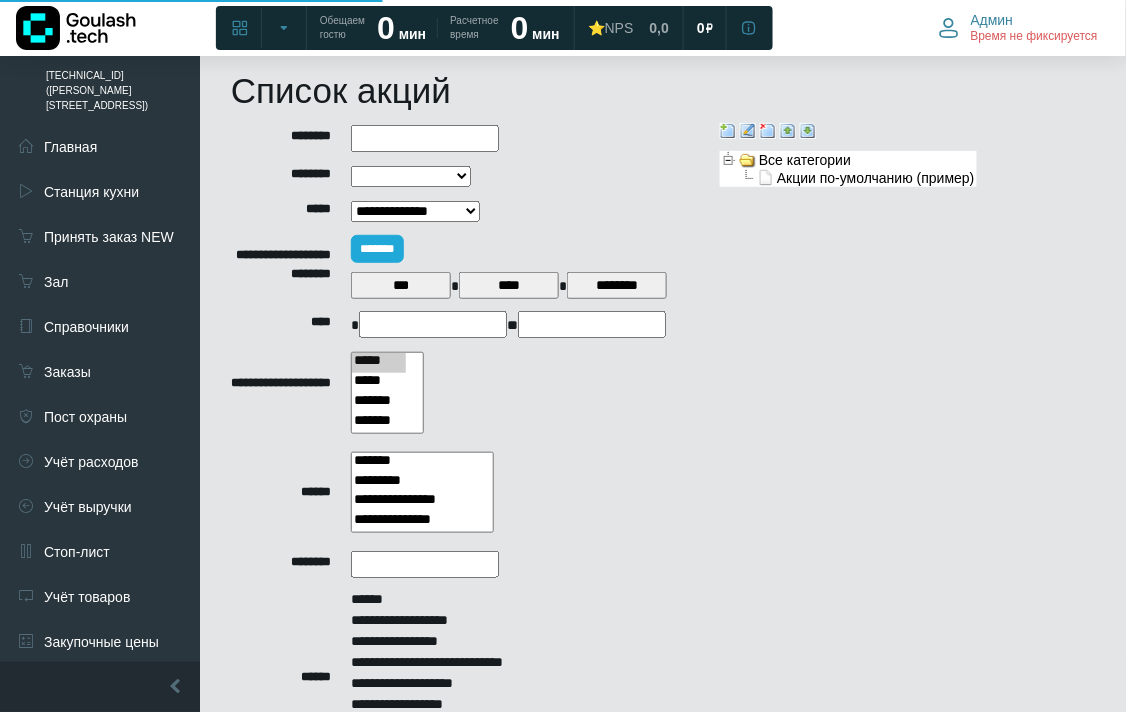 scroll, scrollTop: 277, scrollLeft: 0, axis: vertical 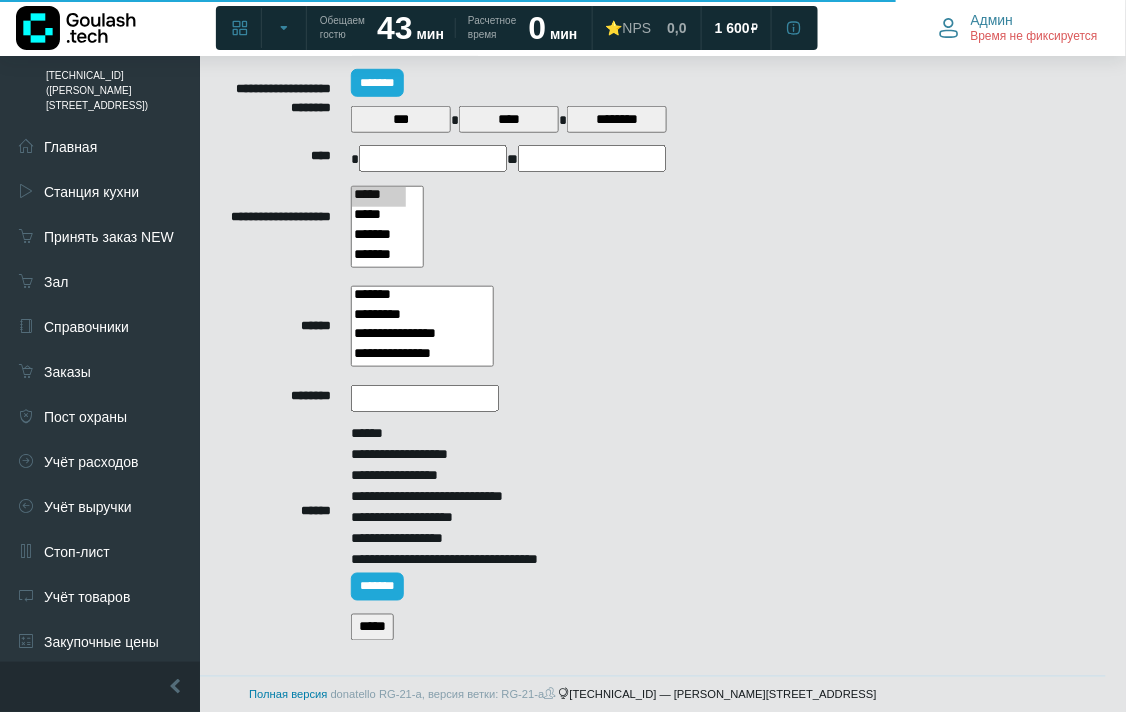 click on "*****" at bounding box center [372, 627] 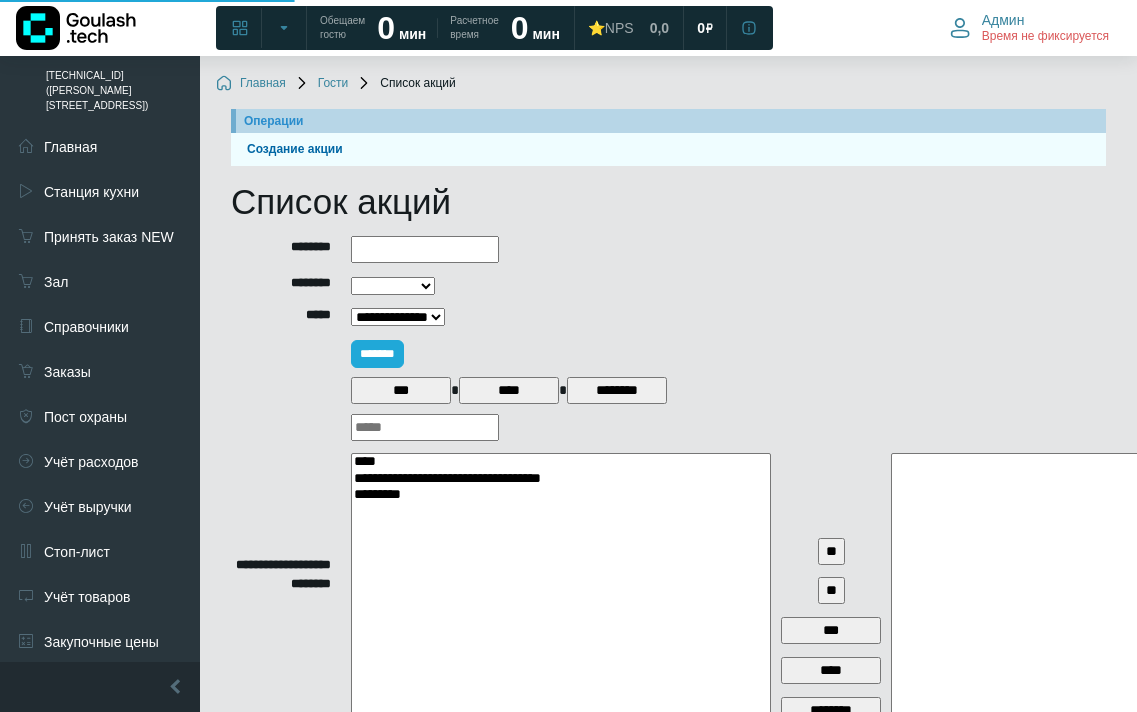 select 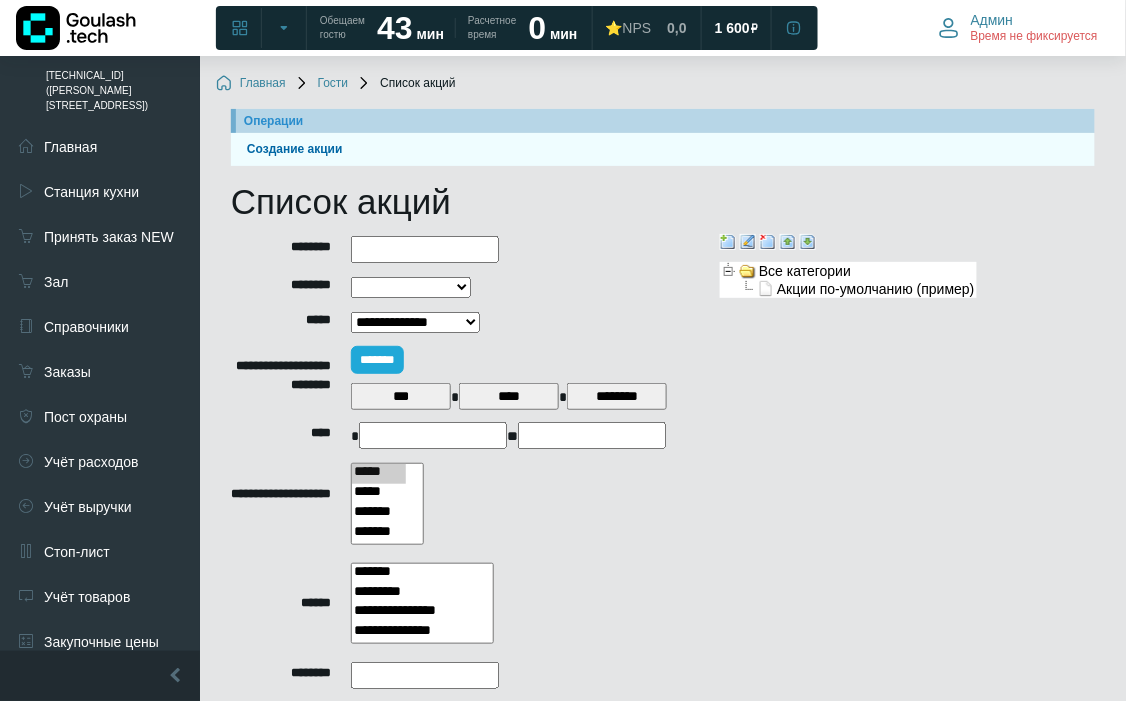 scroll, scrollTop: 666, scrollLeft: 0, axis: vertical 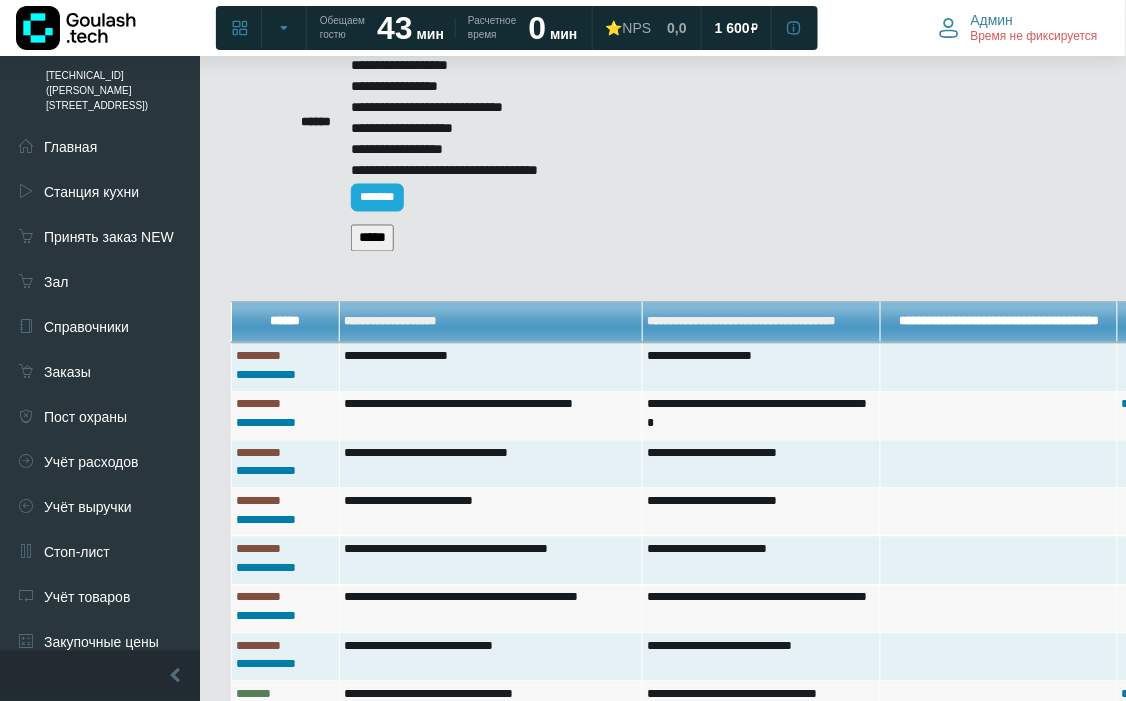 click on "*****" at bounding box center [372, 238] 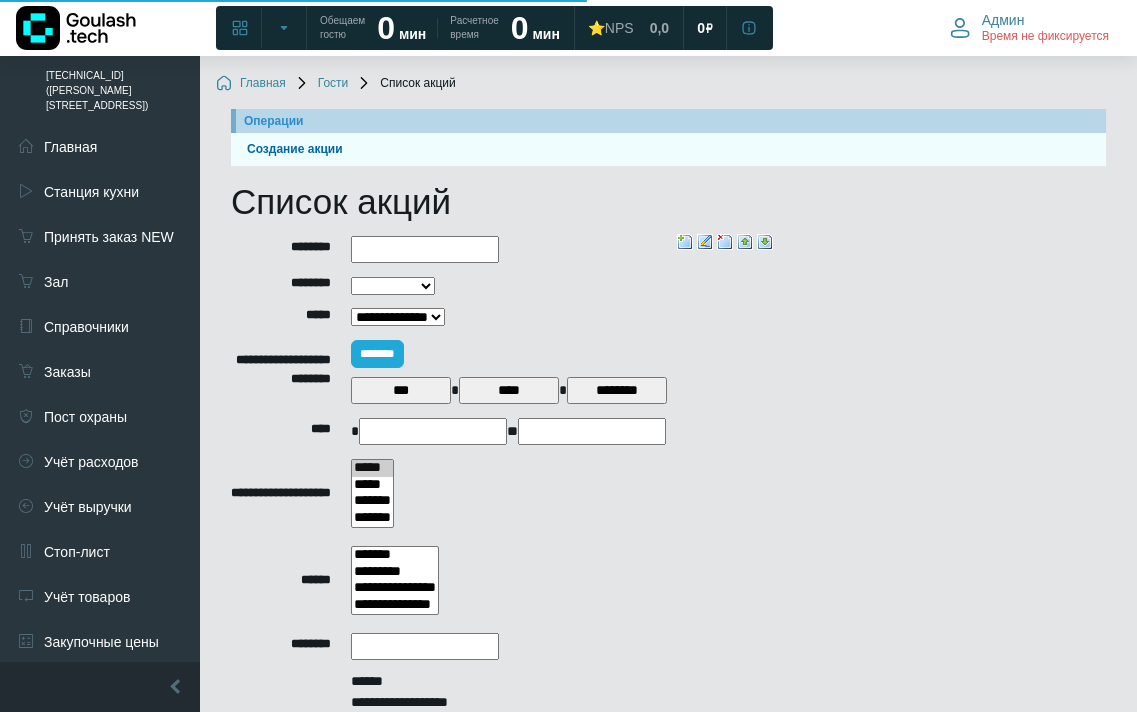select 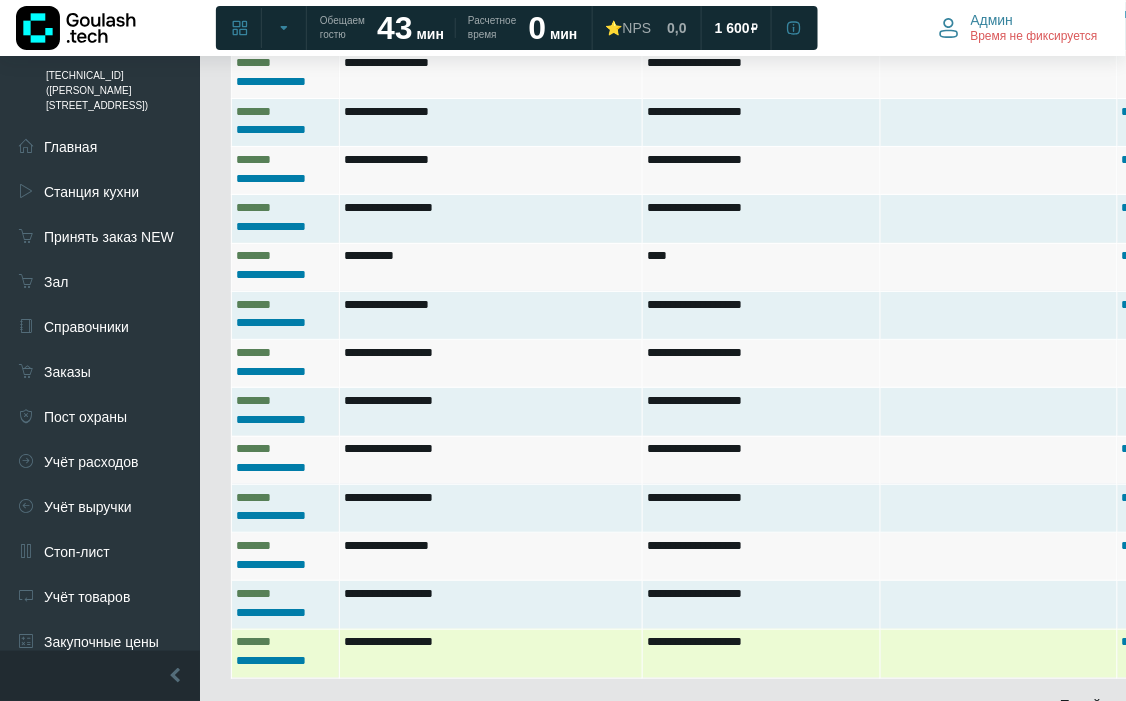 scroll, scrollTop: 5092, scrollLeft: 0, axis: vertical 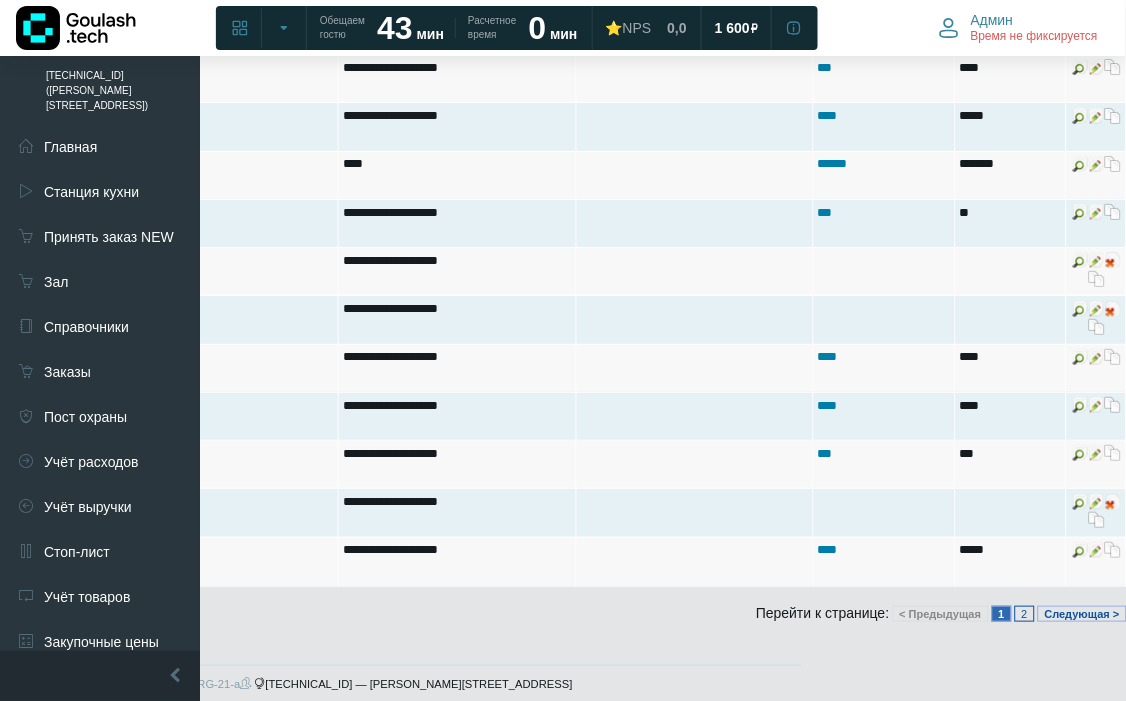 click on "2" at bounding box center (1025, 614) 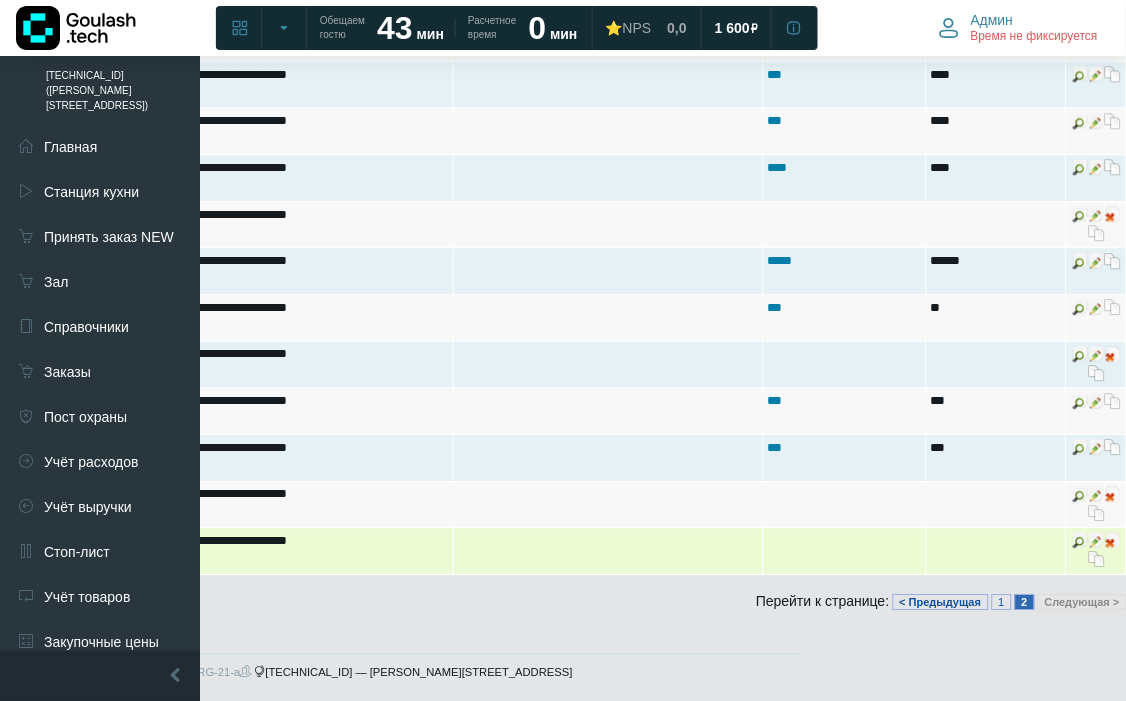 scroll, scrollTop: 2752, scrollLeft: 304, axis: both 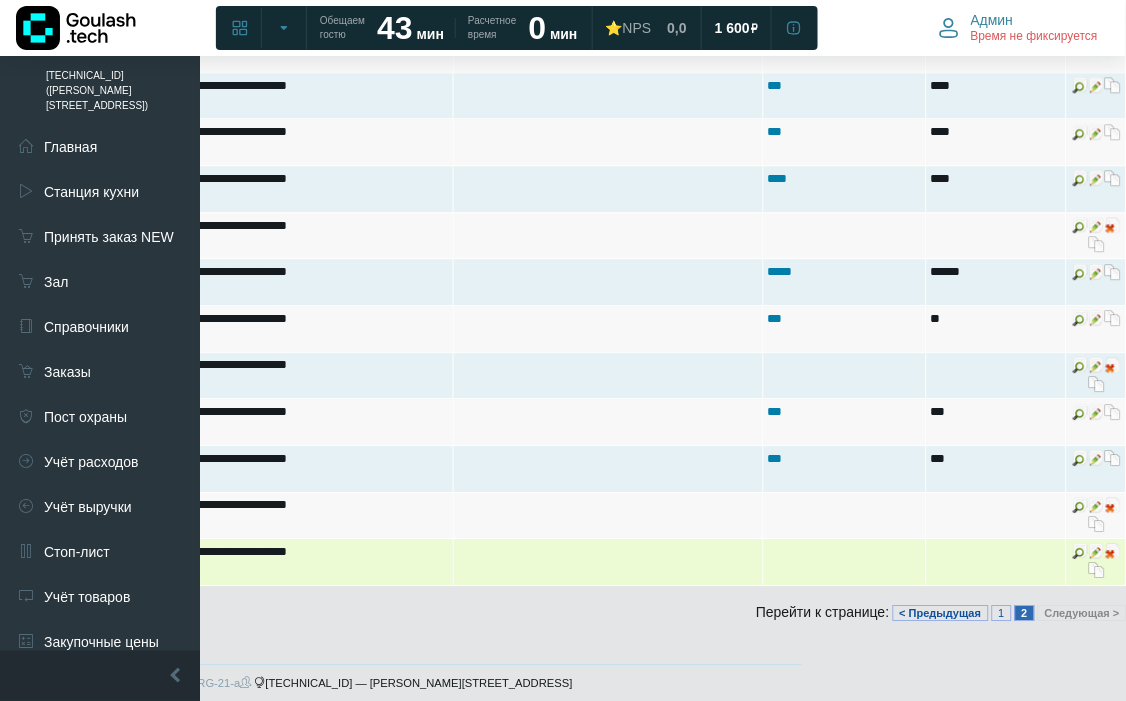 click at bounding box center (1097, 570) 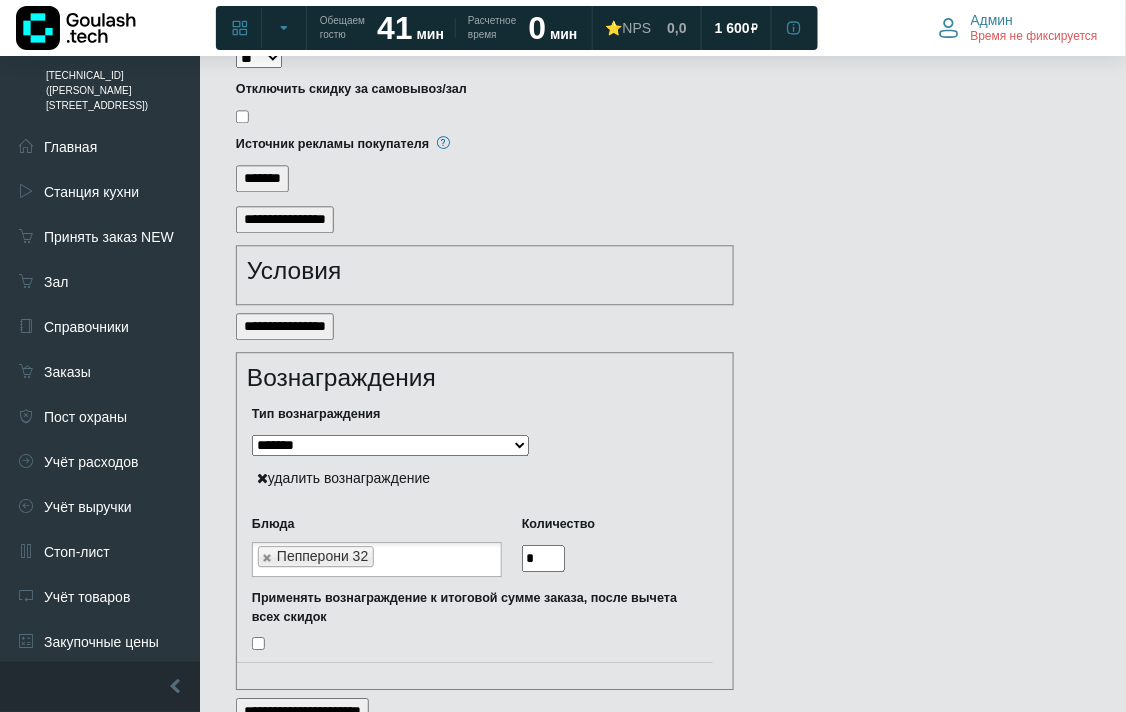 scroll, scrollTop: 2775, scrollLeft: 0, axis: vertical 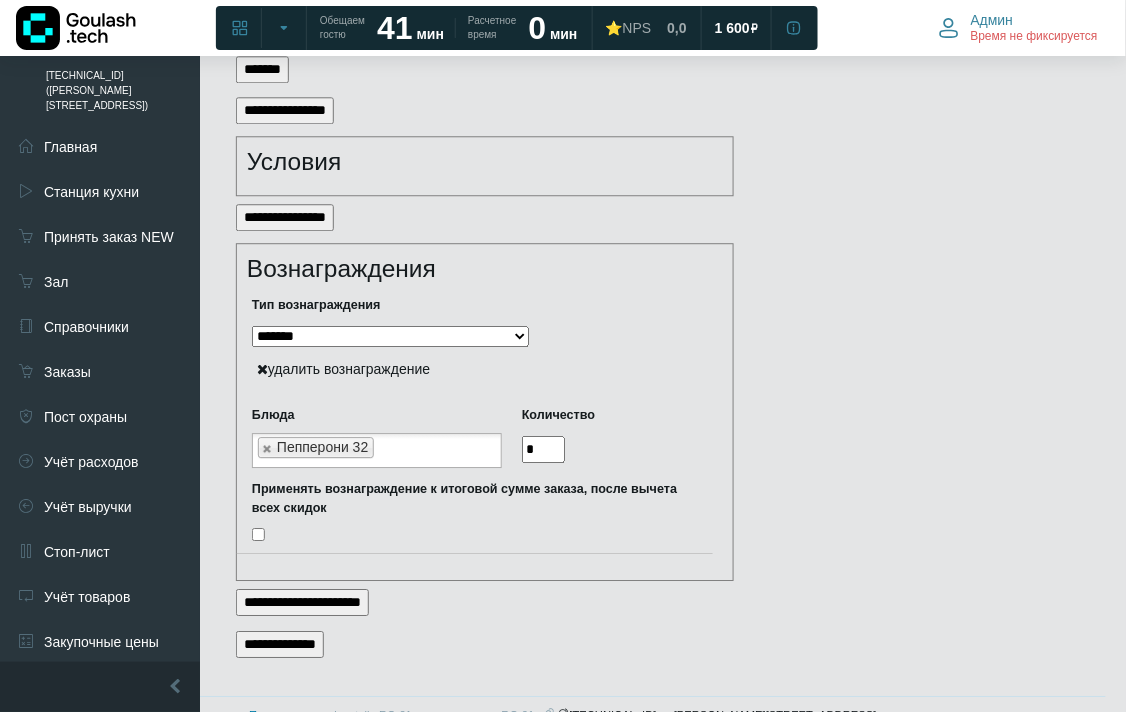 click on "**********" at bounding box center (280, 644) 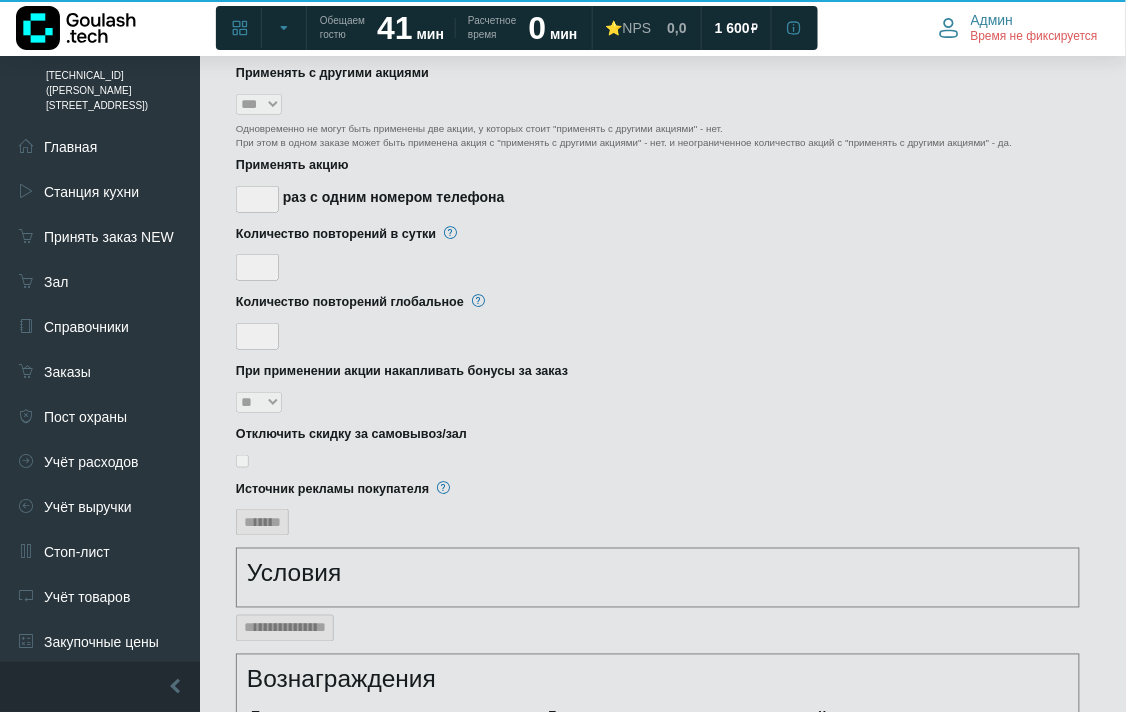 scroll, scrollTop: 2301, scrollLeft: 0, axis: vertical 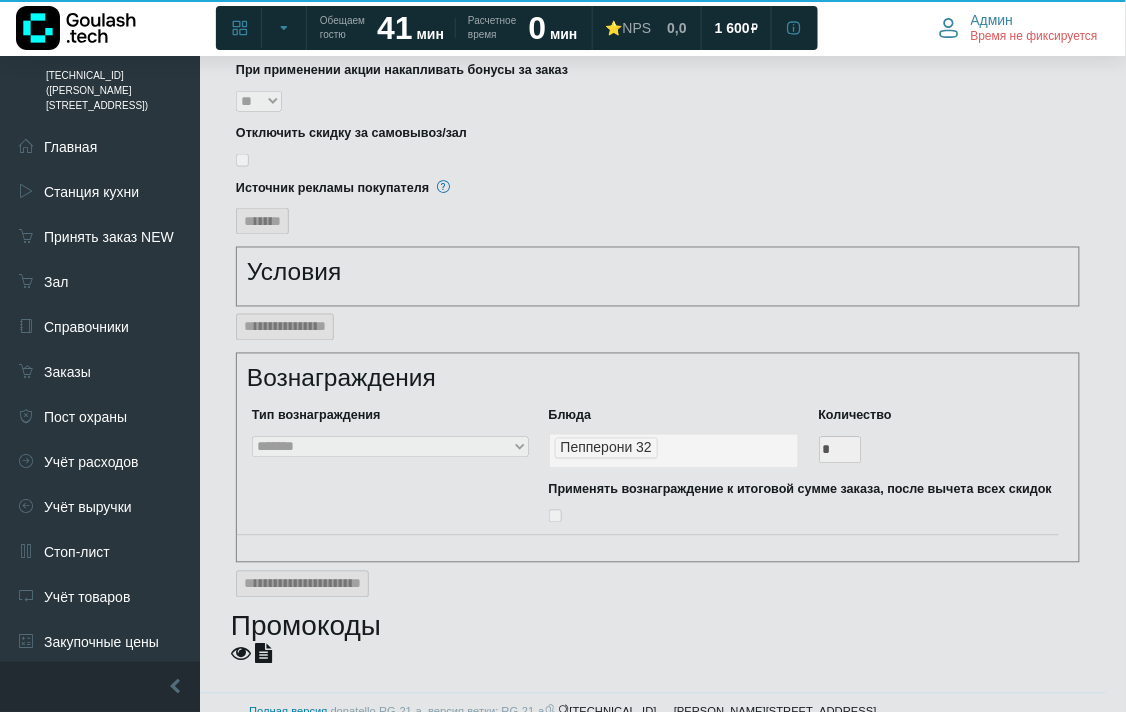 click at bounding box center (241, 654) 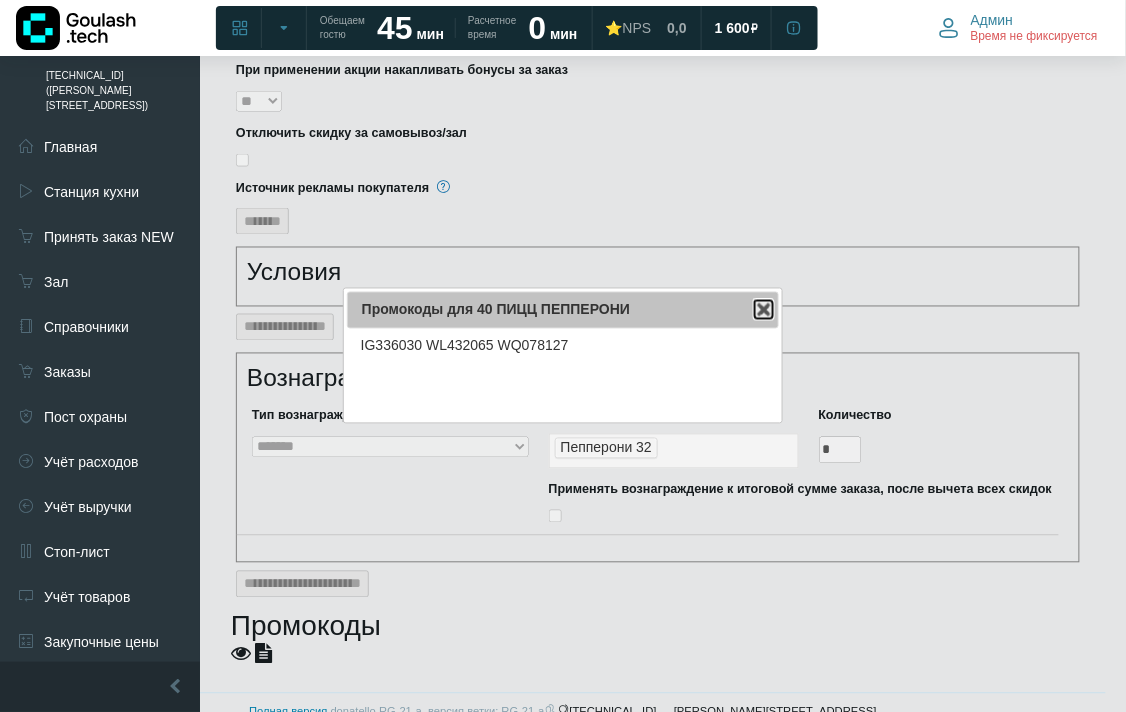 click at bounding box center [764, 310] 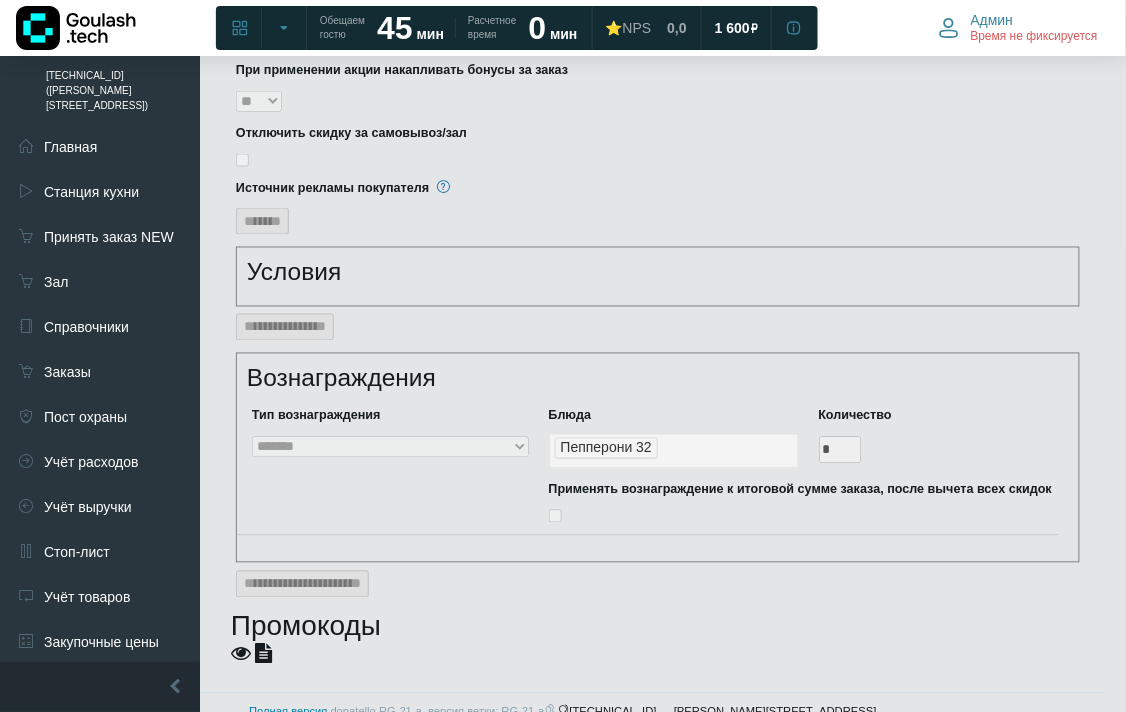 scroll, scrollTop: 444, scrollLeft: 0, axis: vertical 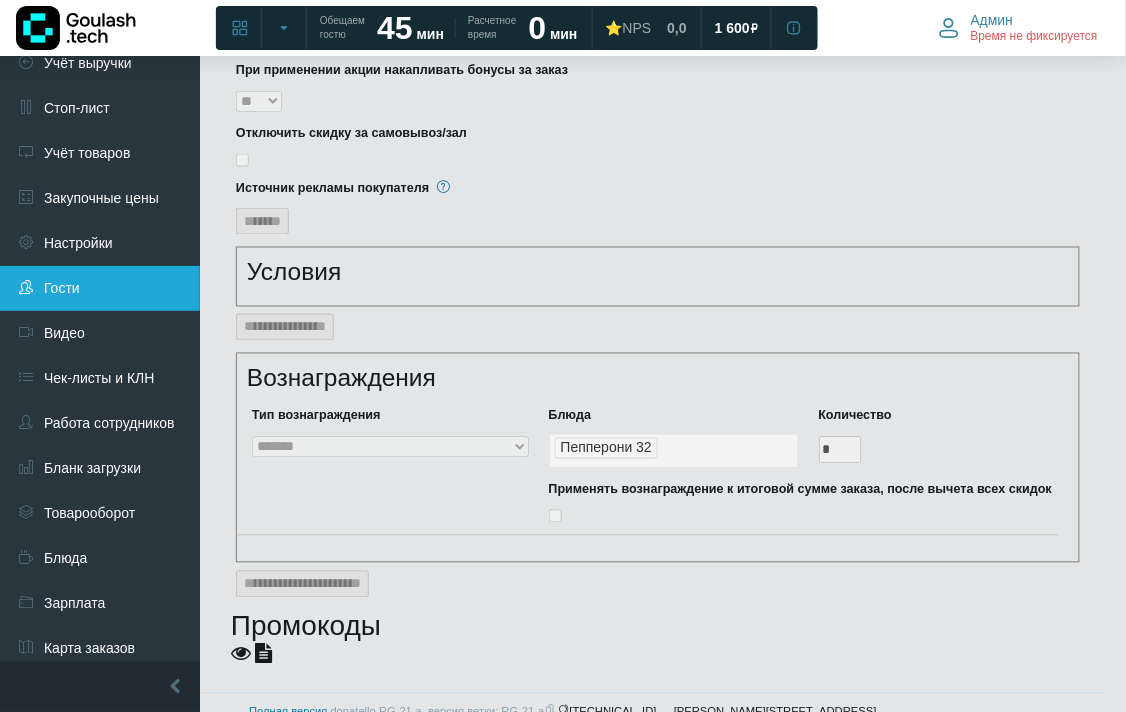 click on "Гости" at bounding box center [100, 288] 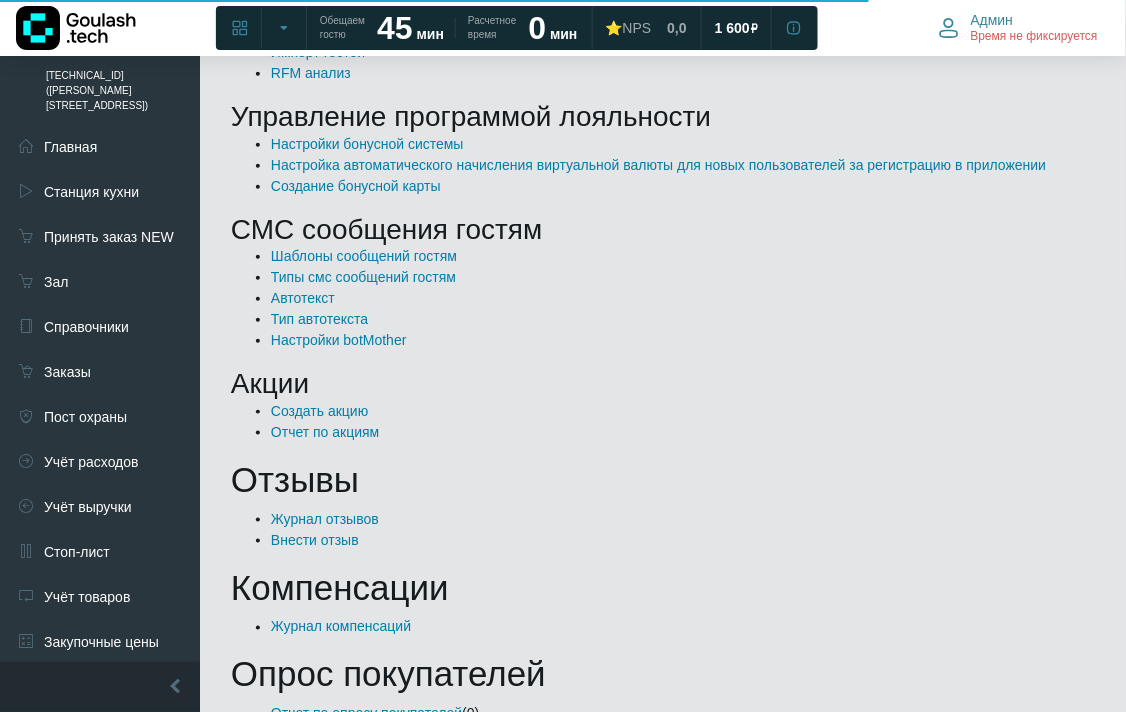scroll, scrollTop: 333, scrollLeft: 0, axis: vertical 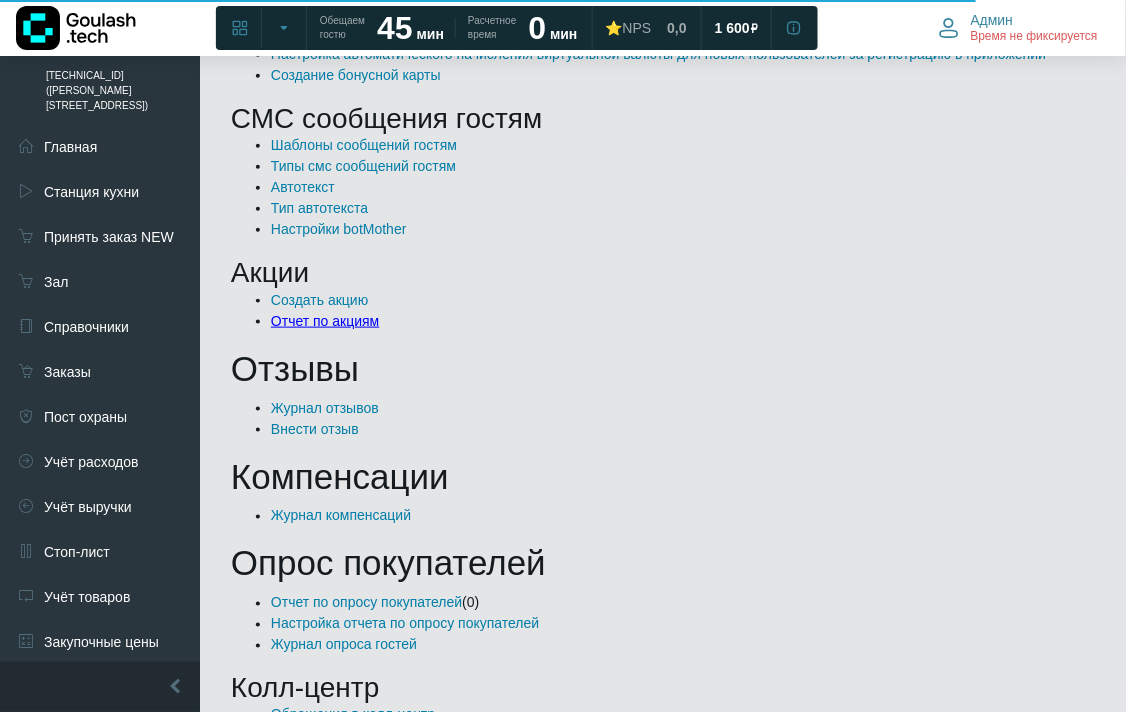click on "Отчет по акциям" at bounding box center (325, 321) 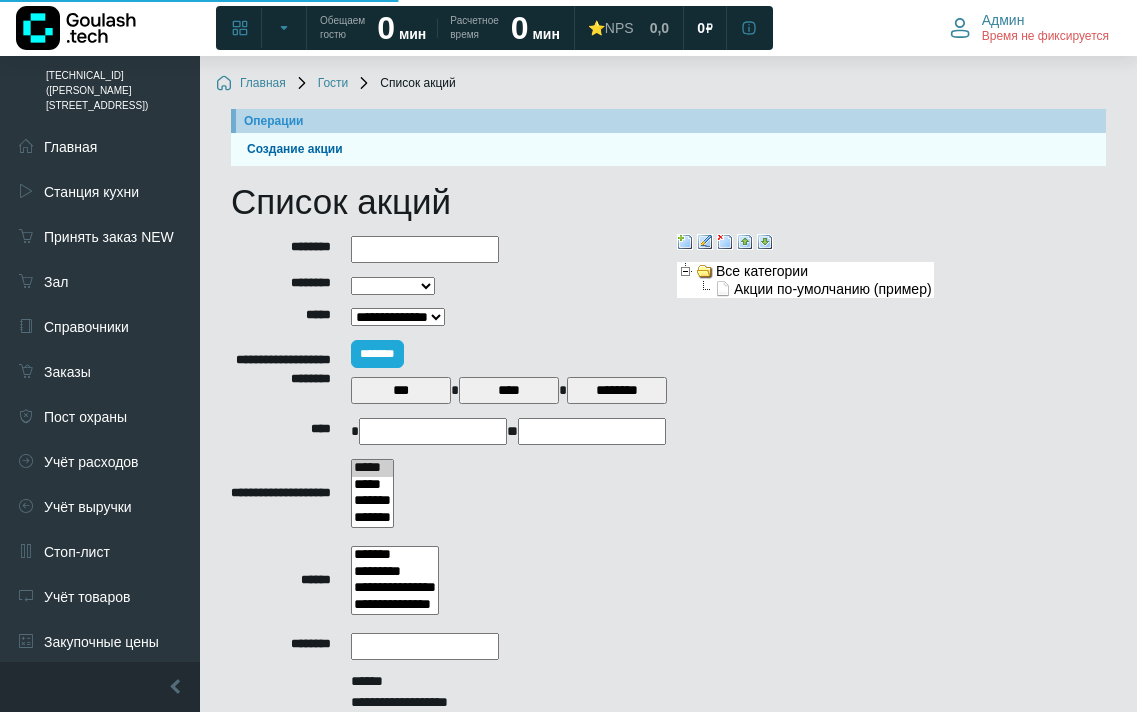 select 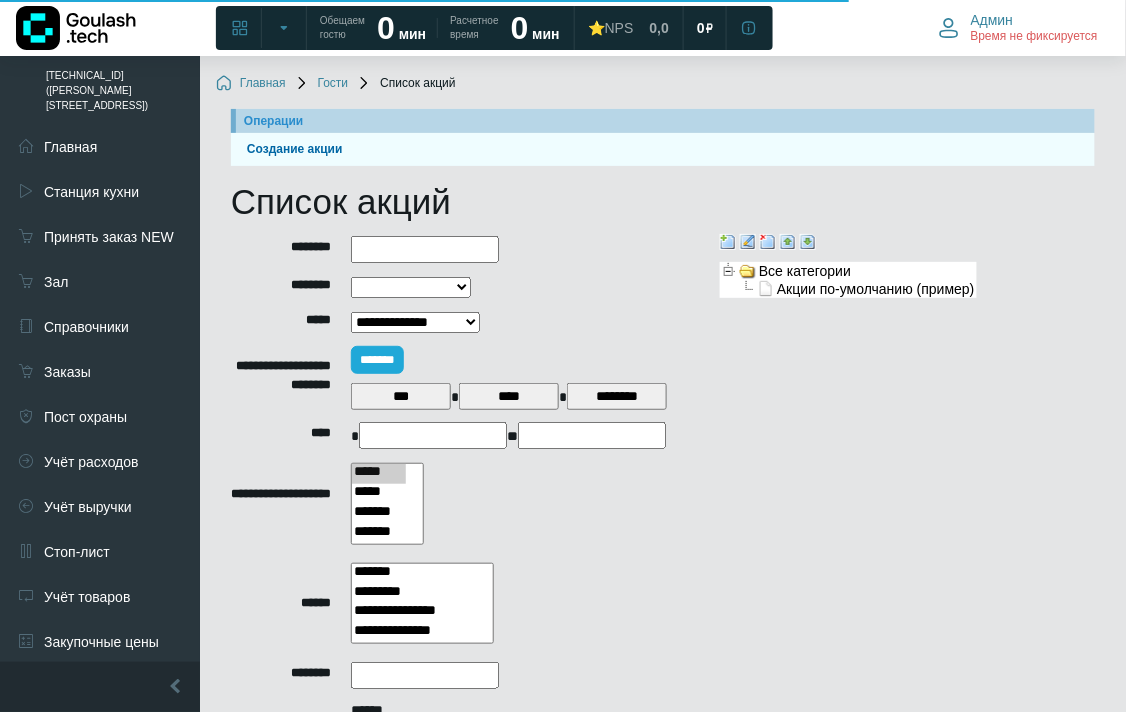 scroll, scrollTop: 277, scrollLeft: 0, axis: vertical 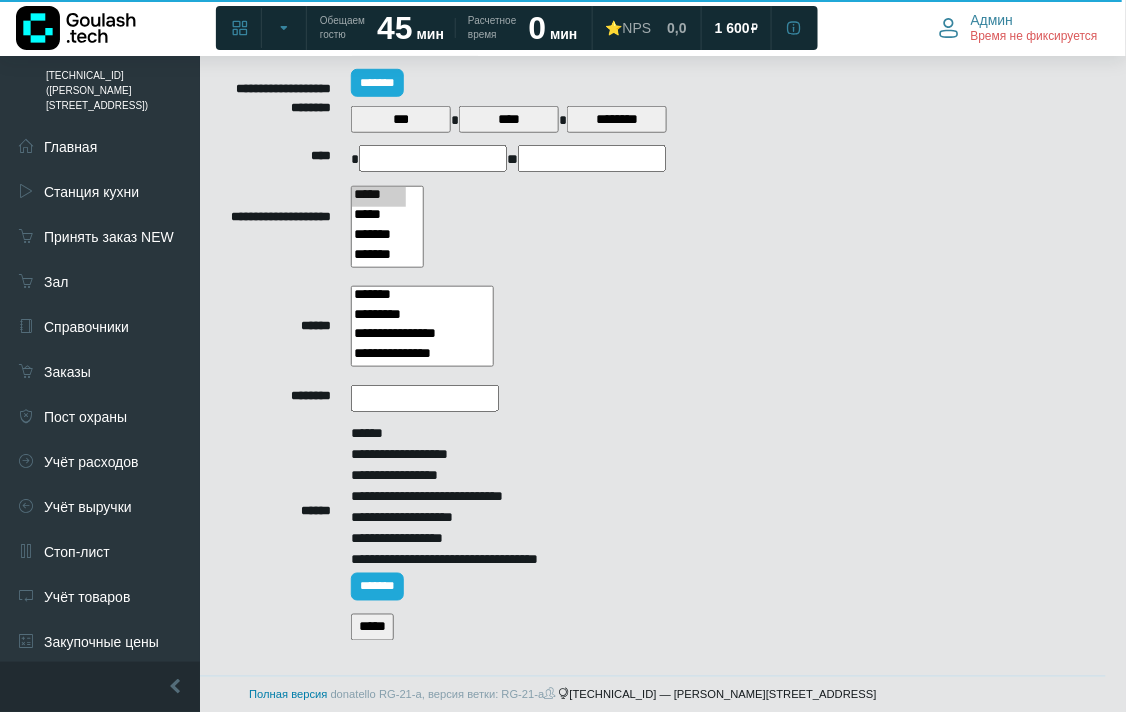 click on "*****" at bounding box center [372, 627] 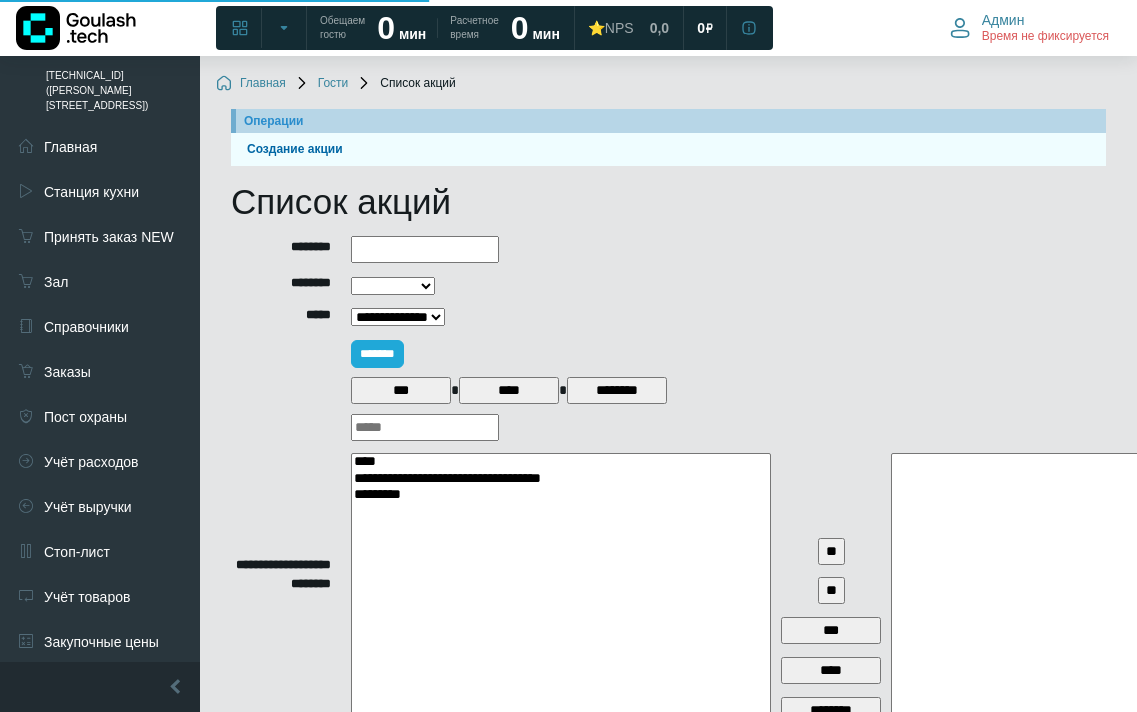 select 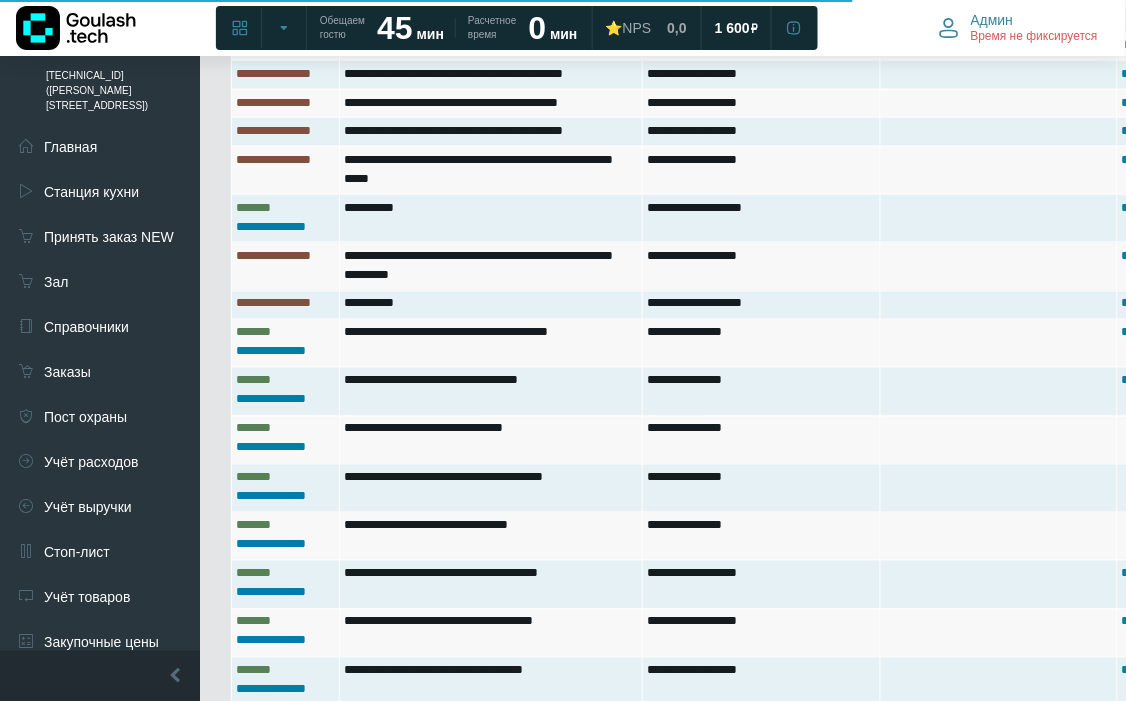 scroll, scrollTop: 1685, scrollLeft: 0, axis: vertical 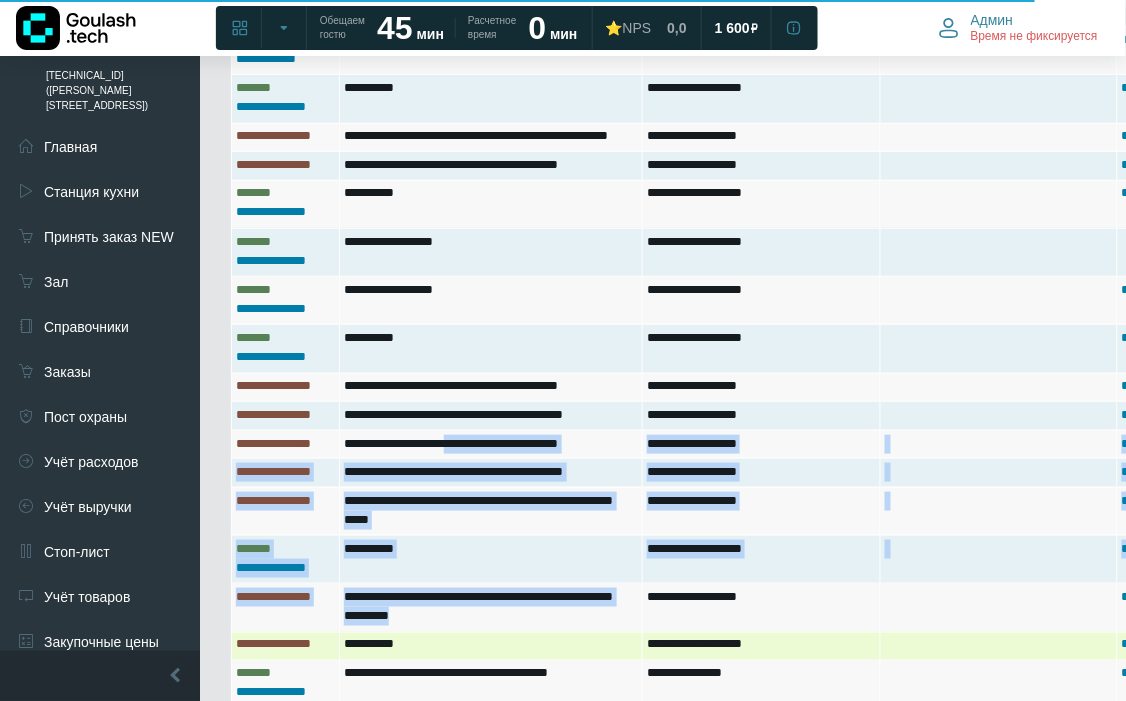 drag, startPoint x: 470, startPoint y: 697, endPoint x: 515, endPoint y: 682, distance: 47.434166 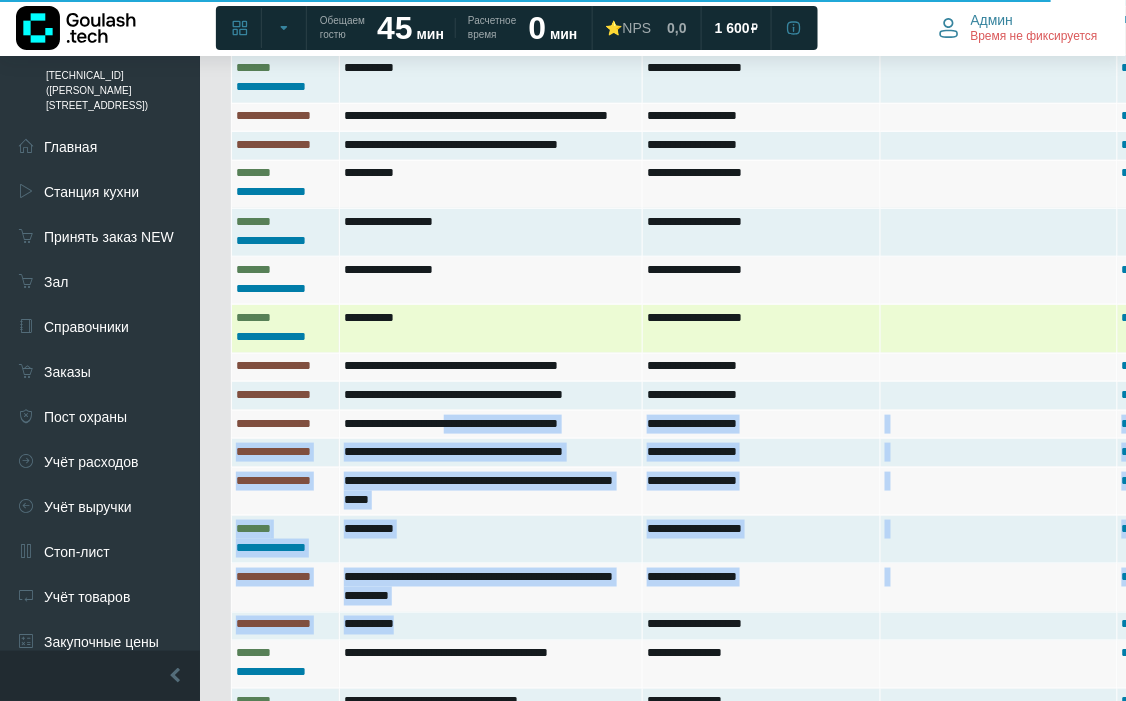 scroll, scrollTop: 1697, scrollLeft: 0, axis: vertical 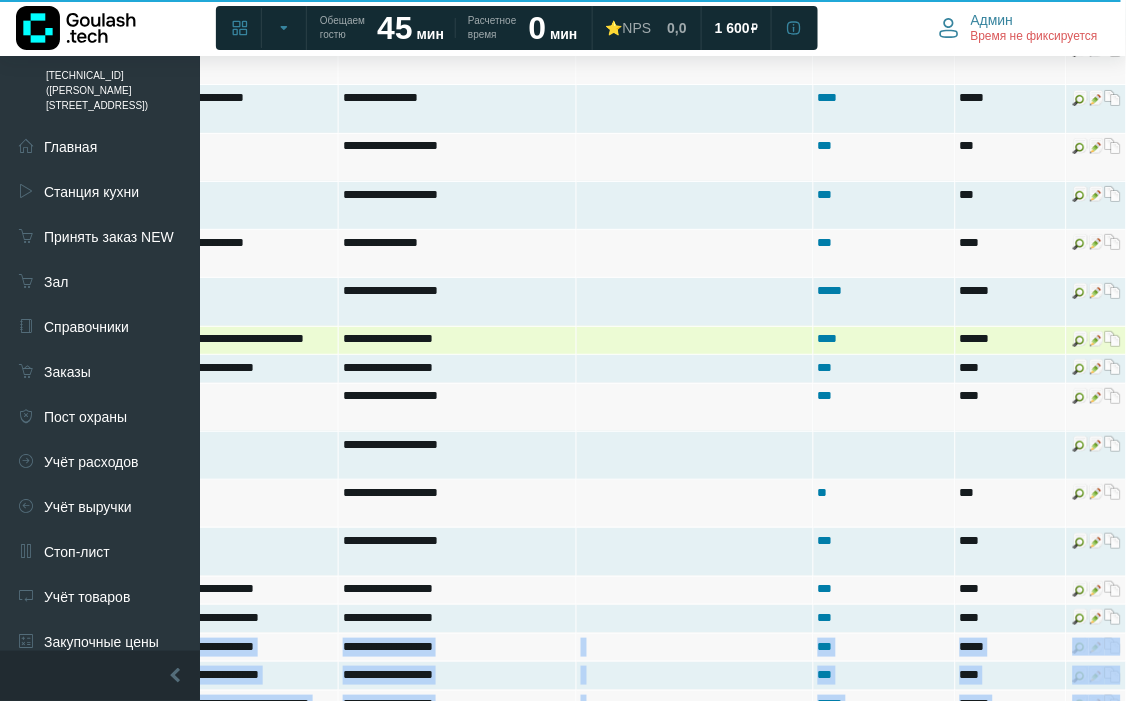 click at bounding box center [1097, 339] 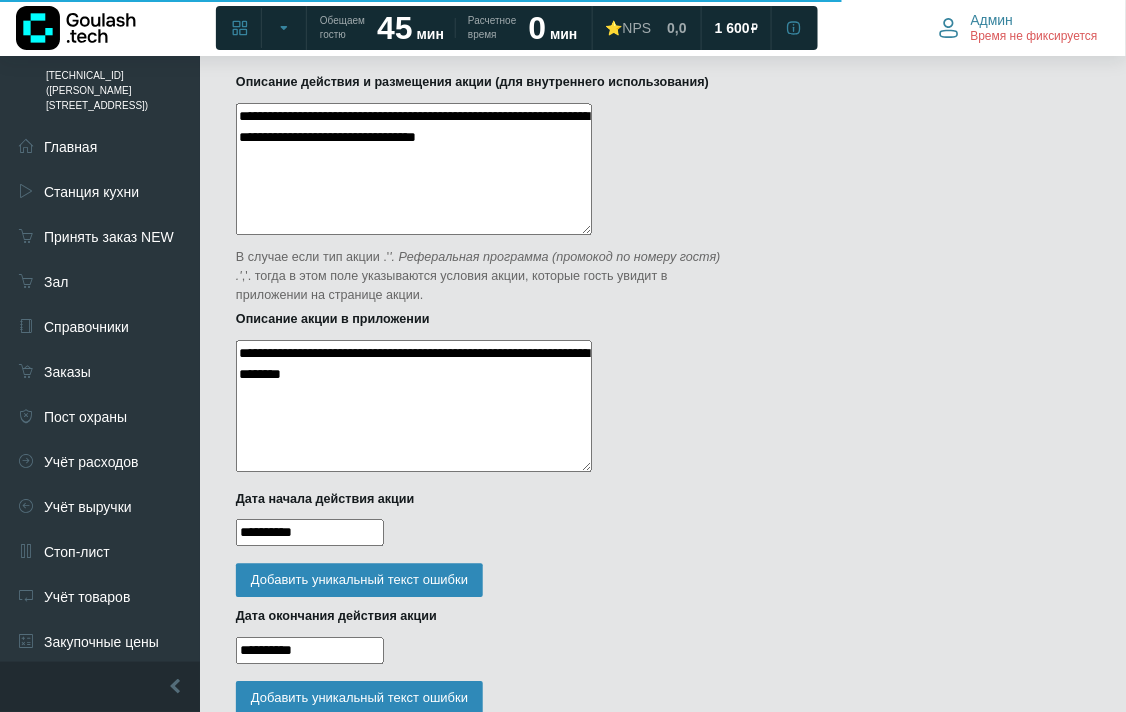 scroll, scrollTop: 888, scrollLeft: 0, axis: vertical 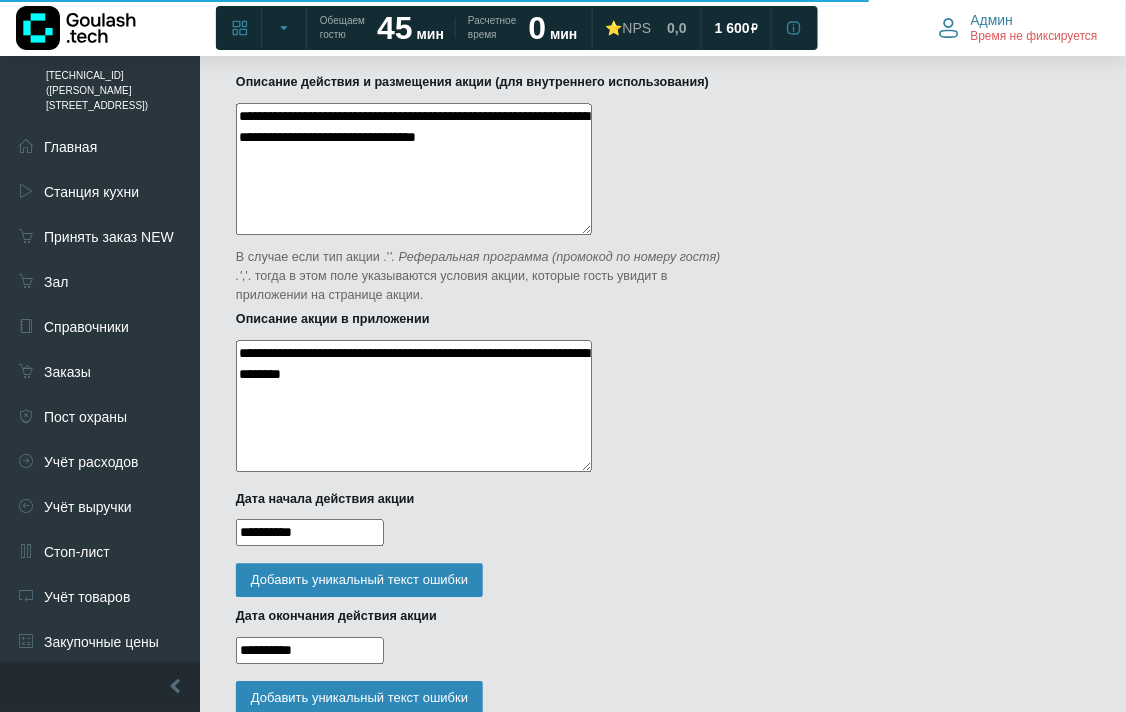 click on "**********" at bounding box center (414, 406) 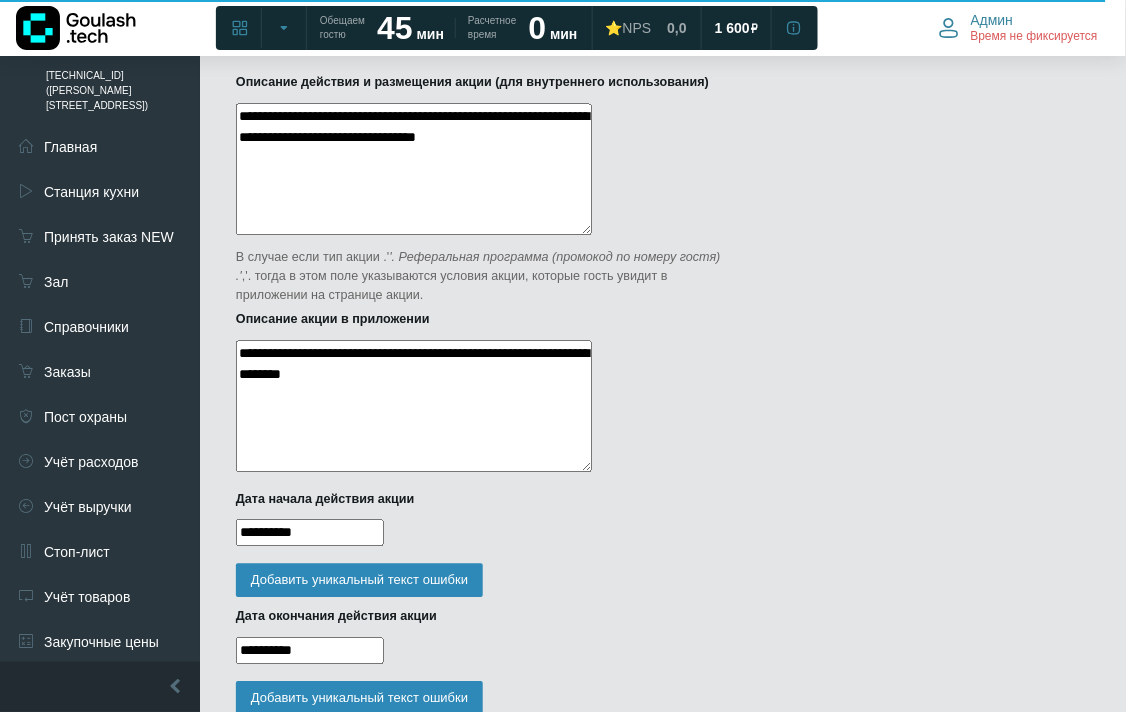 scroll, scrollTop: 666, scrollLeft: 0, axis: vertical 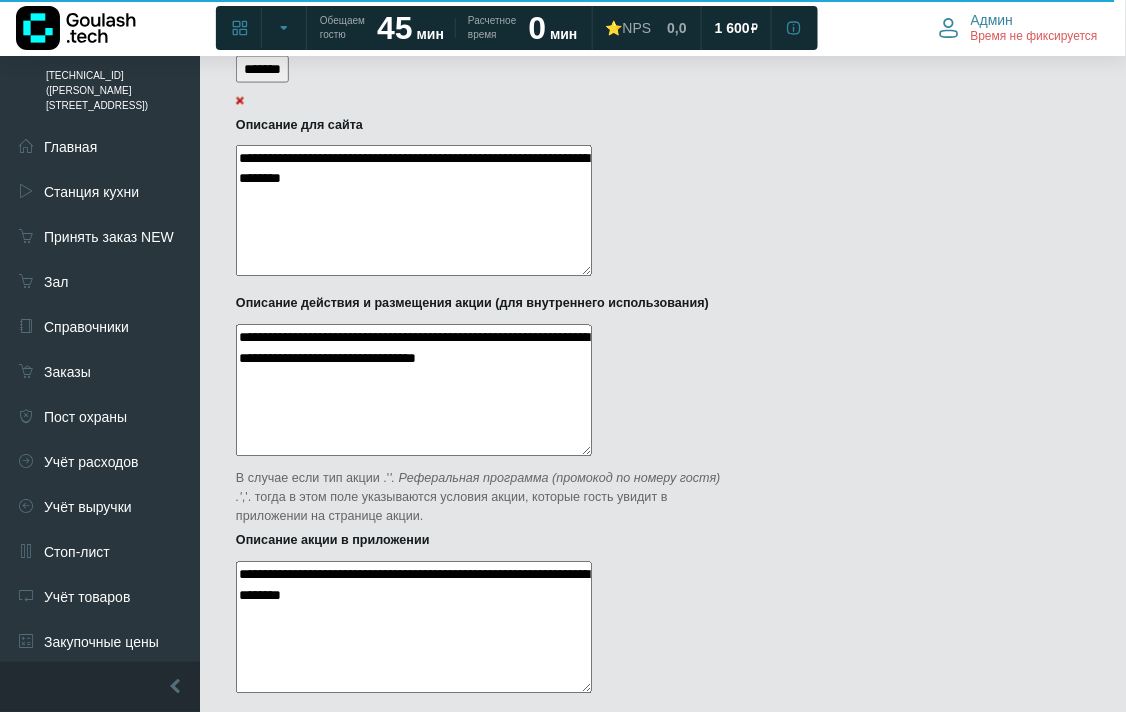 type on "**********" 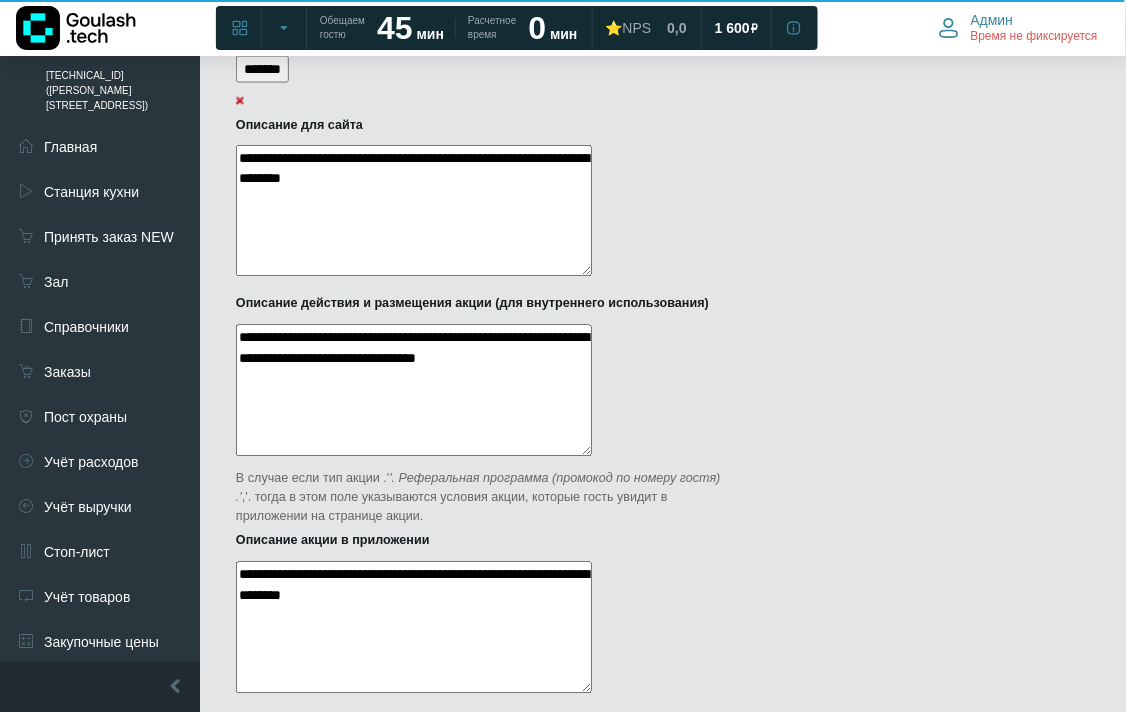 type on "**********" 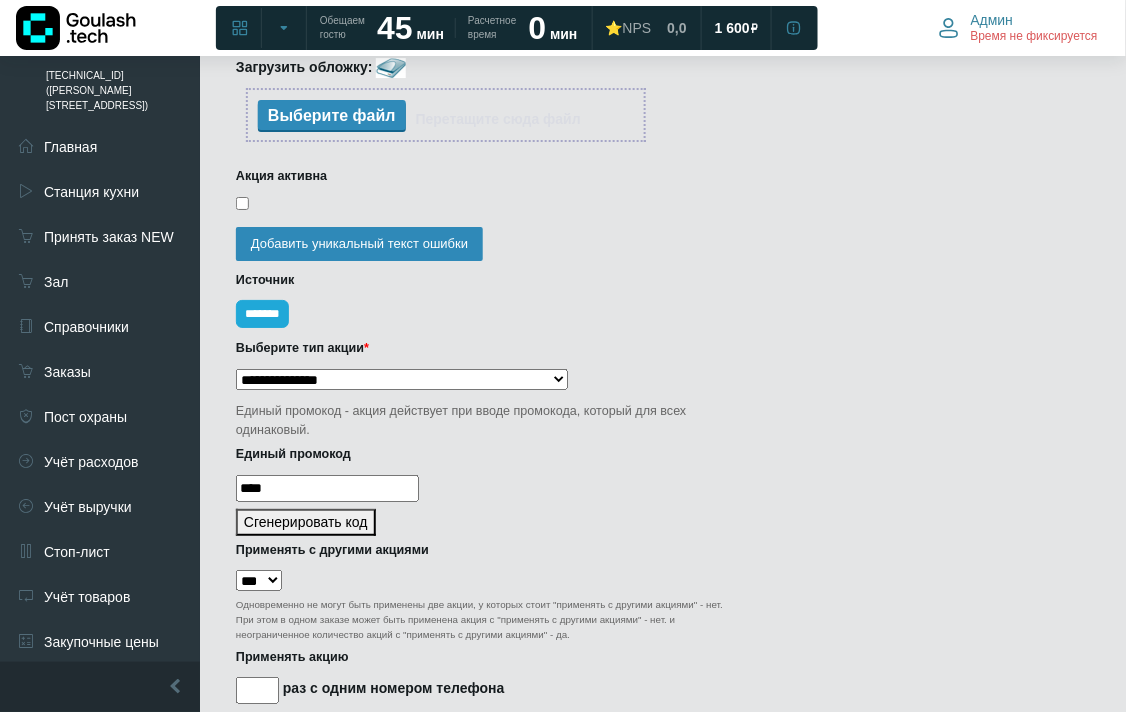 scroll, scrollTop: 1333, scrollLeft: 0, axis: vertical 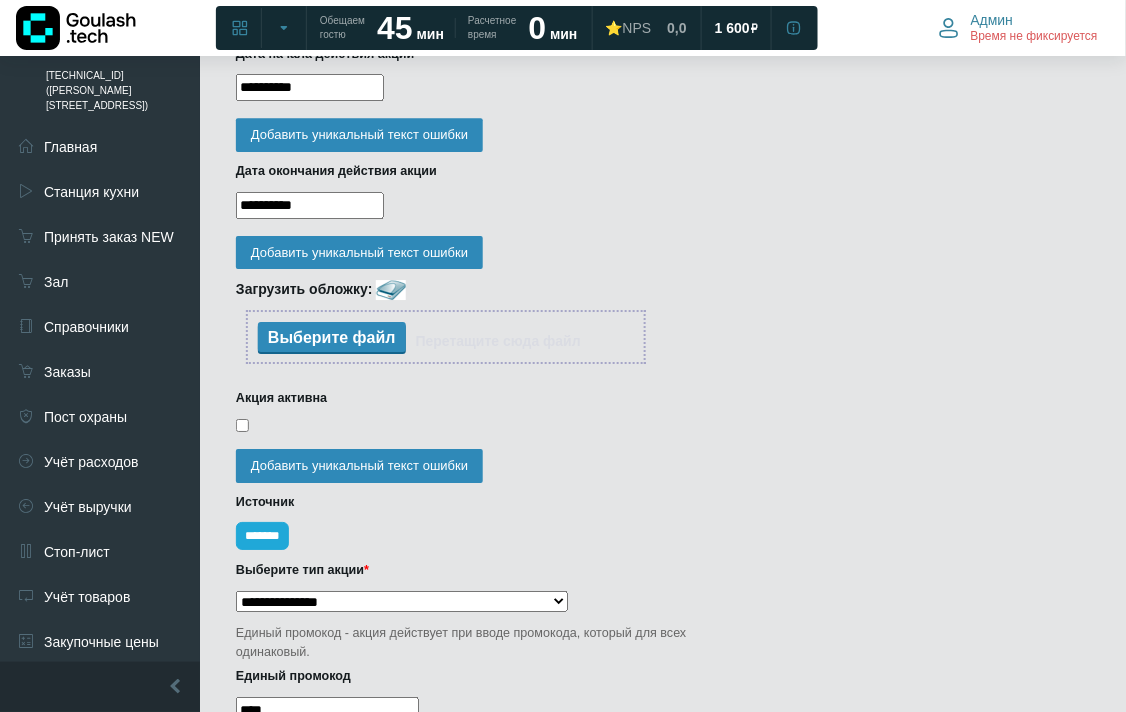 type on "**********" 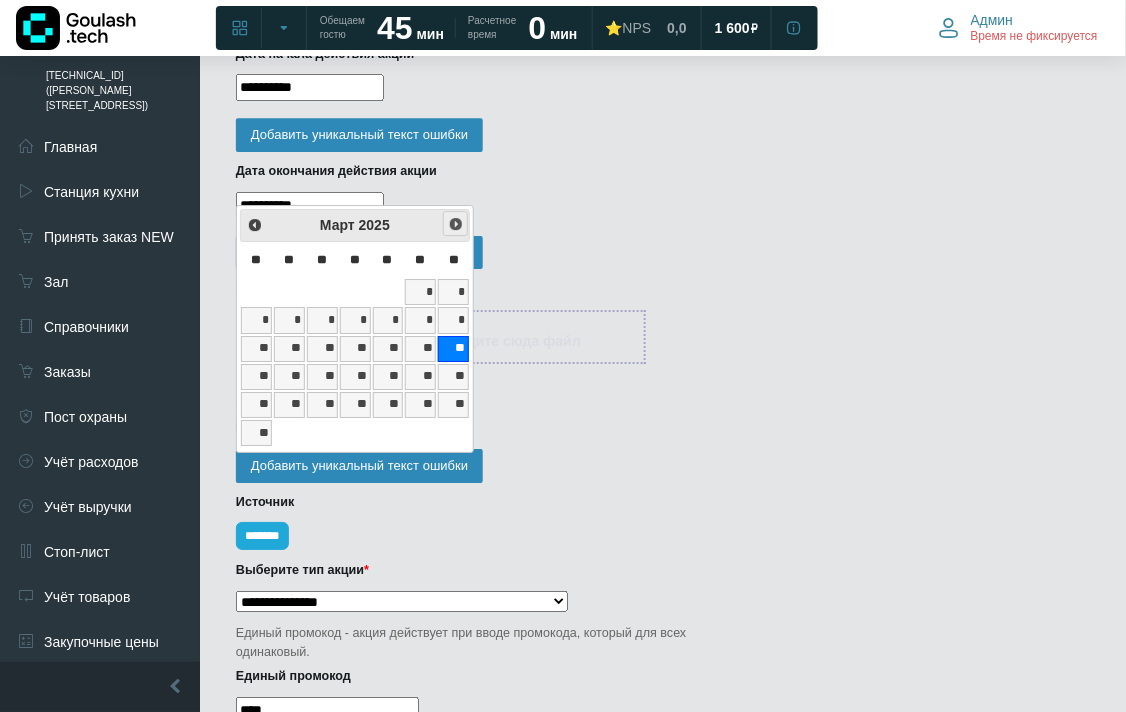 click on "След>" at bounding box center [456, 224] 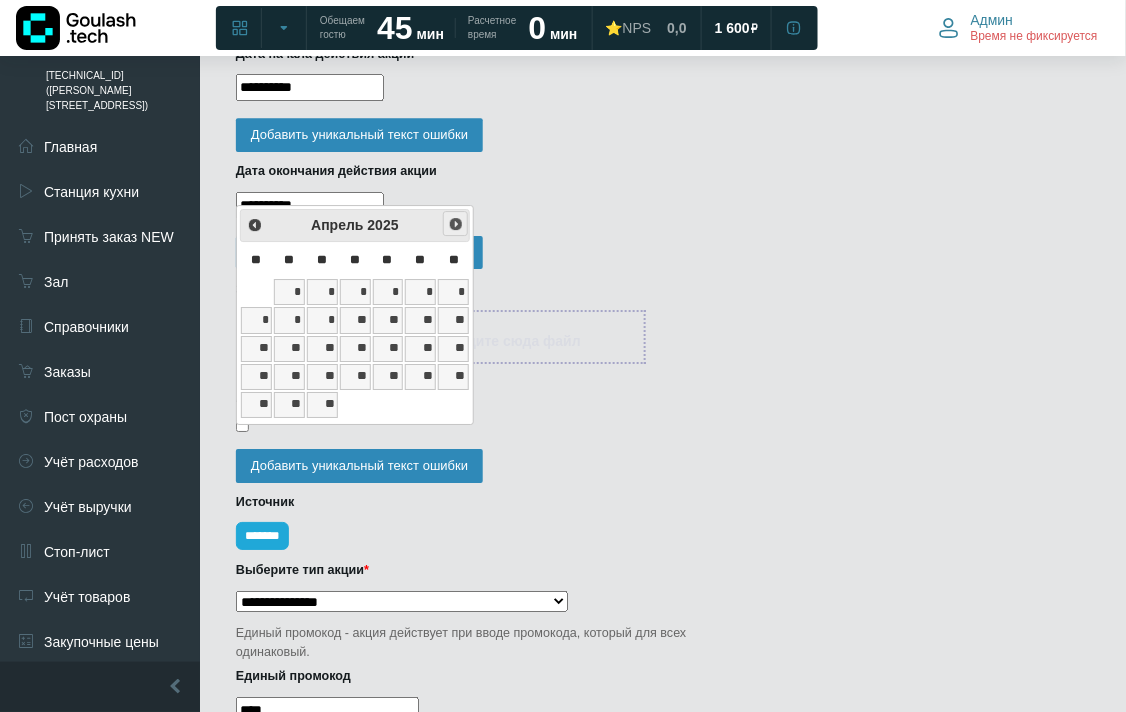click on "След>" at bounding box center (456, 224) 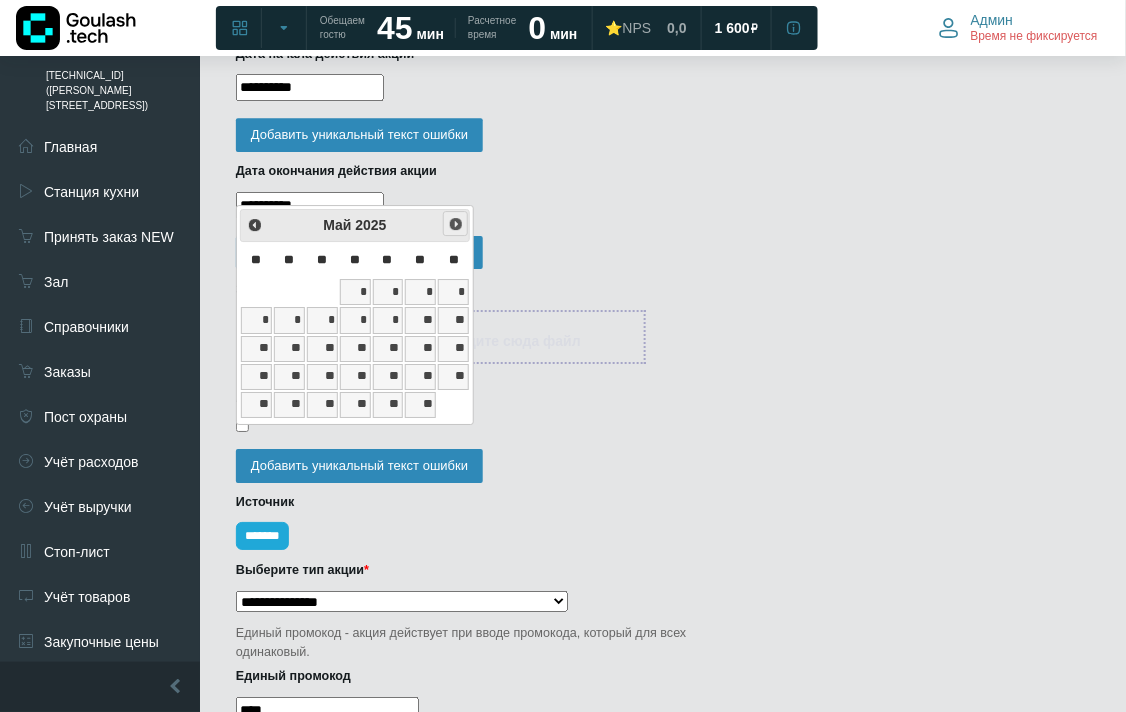 click on "След>" at bounding box center (456, 224) 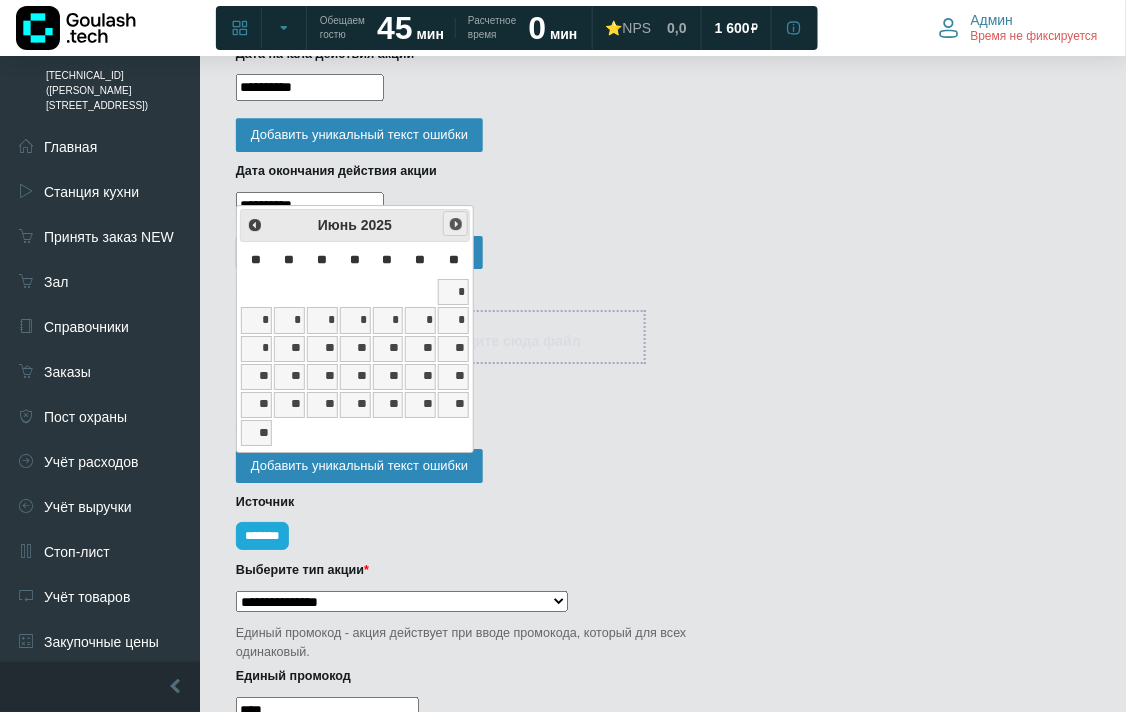 click on "След>" at bounding box center [456, 224] 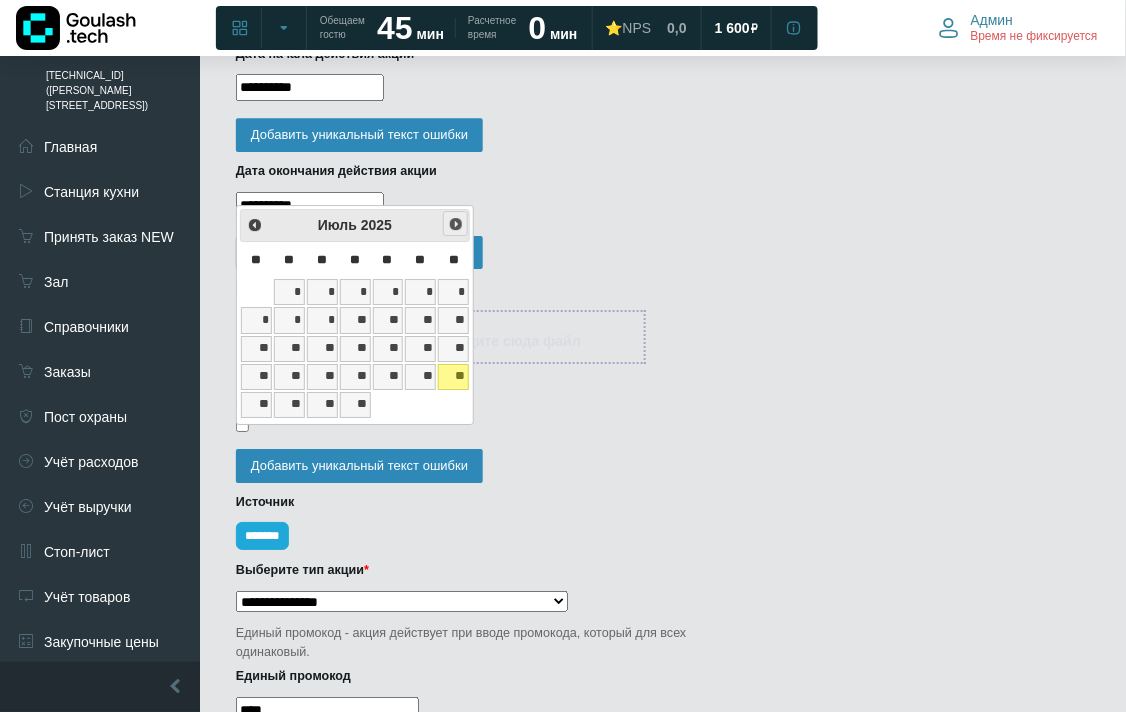 click on "След>" at bounding box center [456, 224] 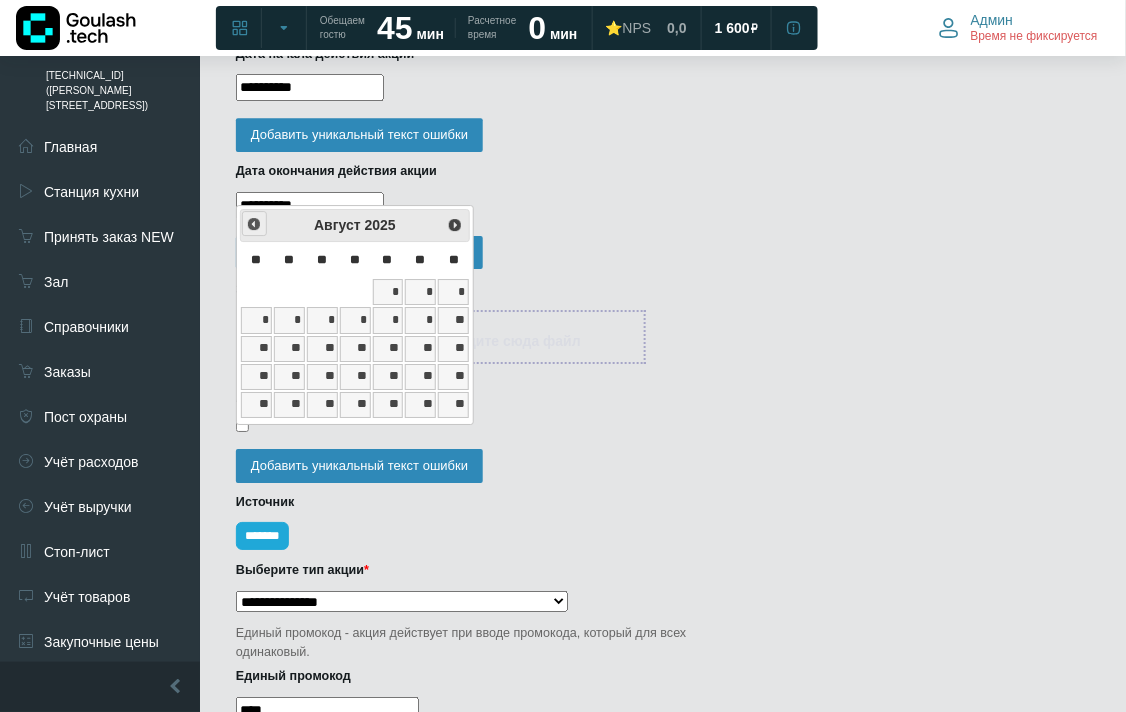 click on "<Пред" at bounding box center [254, 224] 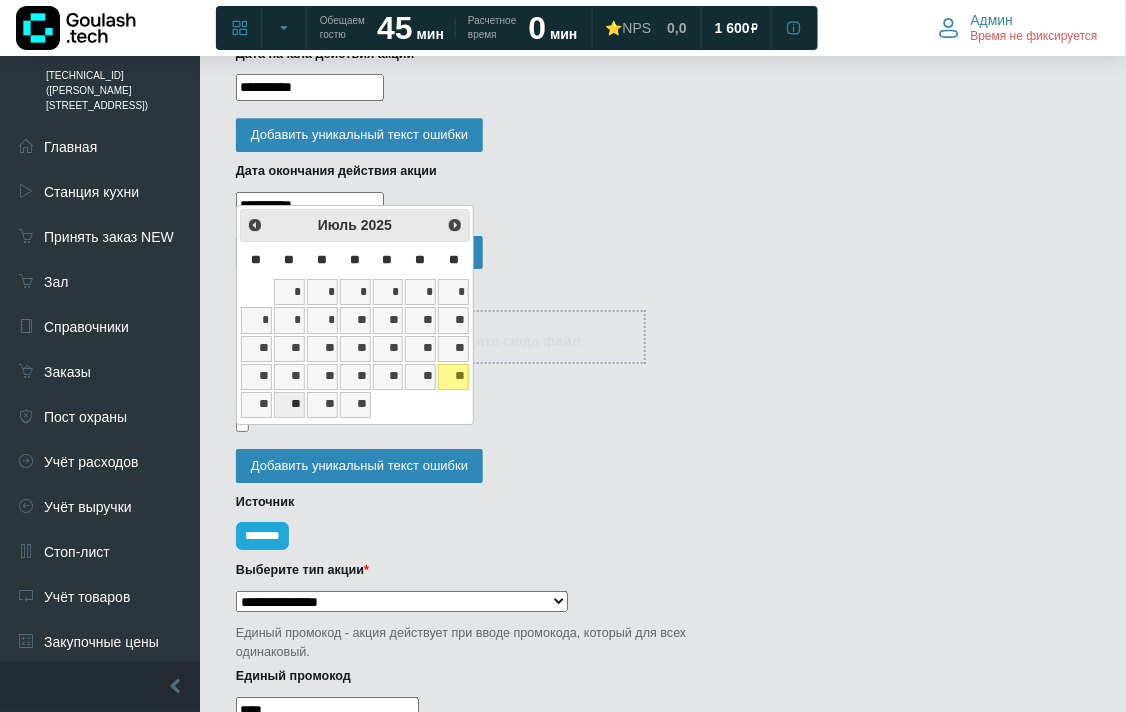 click on "**" at bounding box center (289, 405) 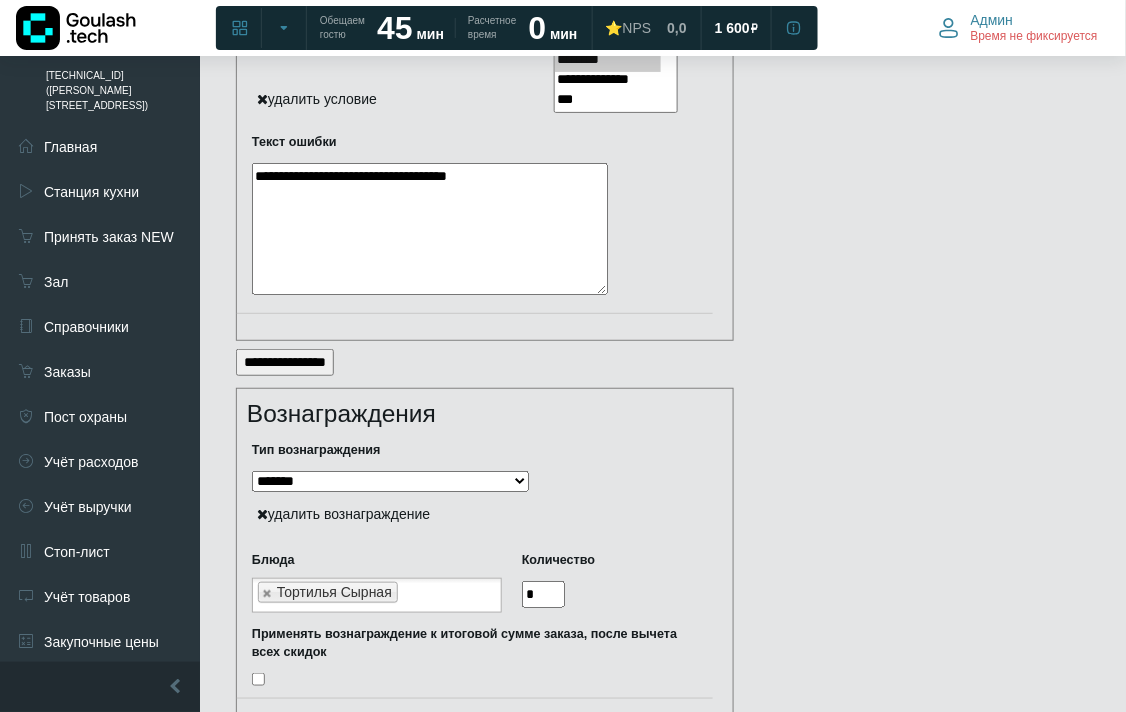 scroll, scrollTop: 3583, scrollLeft: 0, axis: vertical 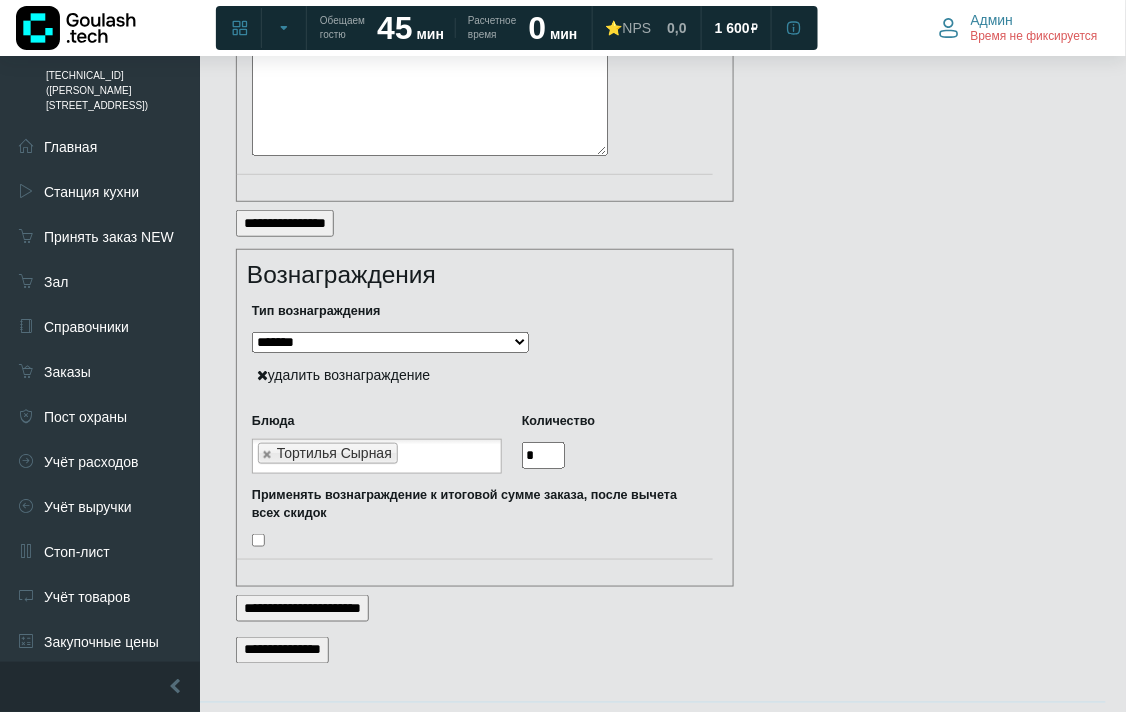 click on "**********" at bounding box center [282, 650] 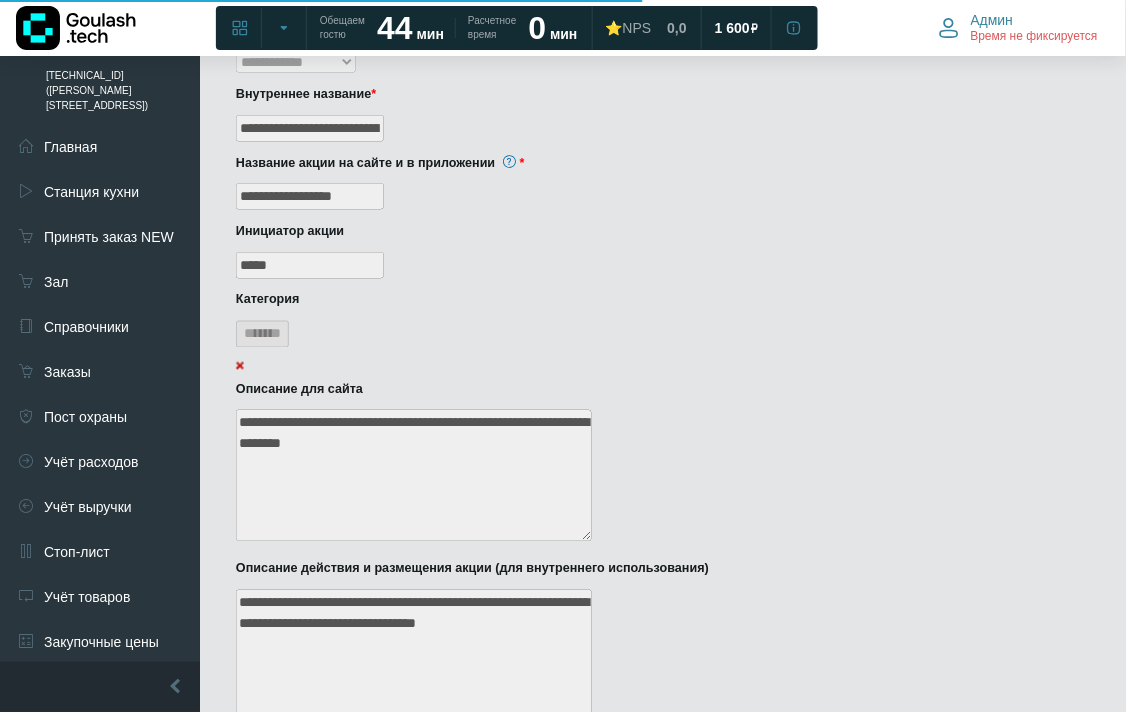 scroll, scrollTop: 888, scrollLeft: 0, axis: vertical 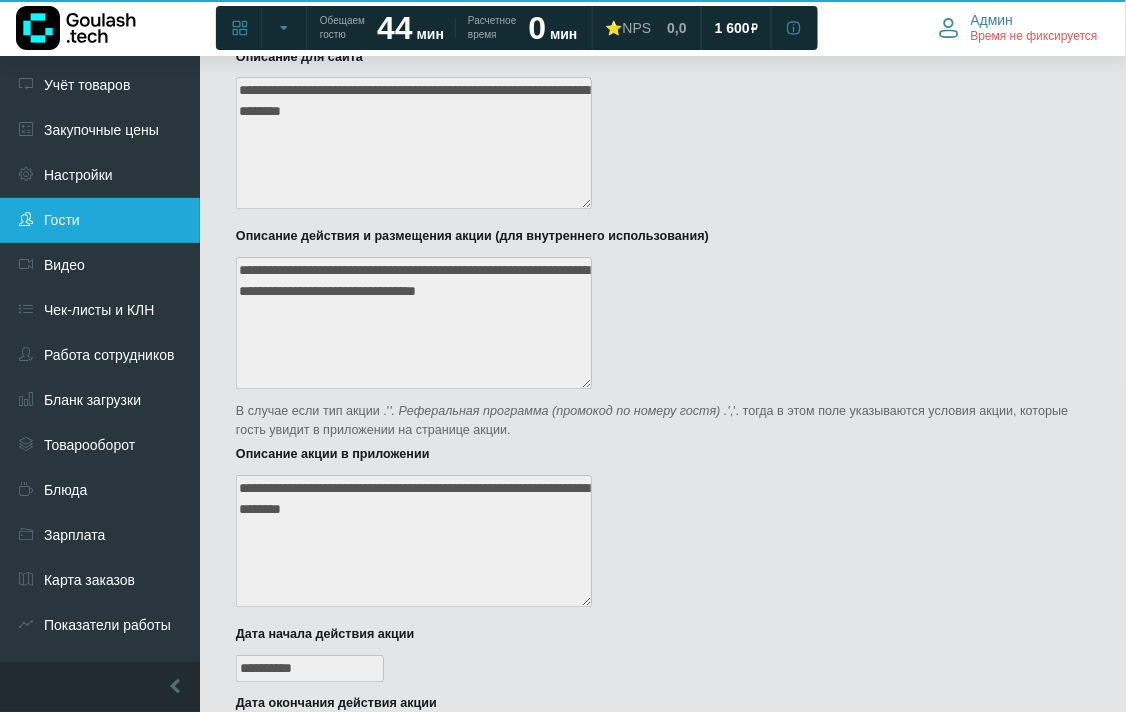 click on "Гости" at bounding box center [100, 220] 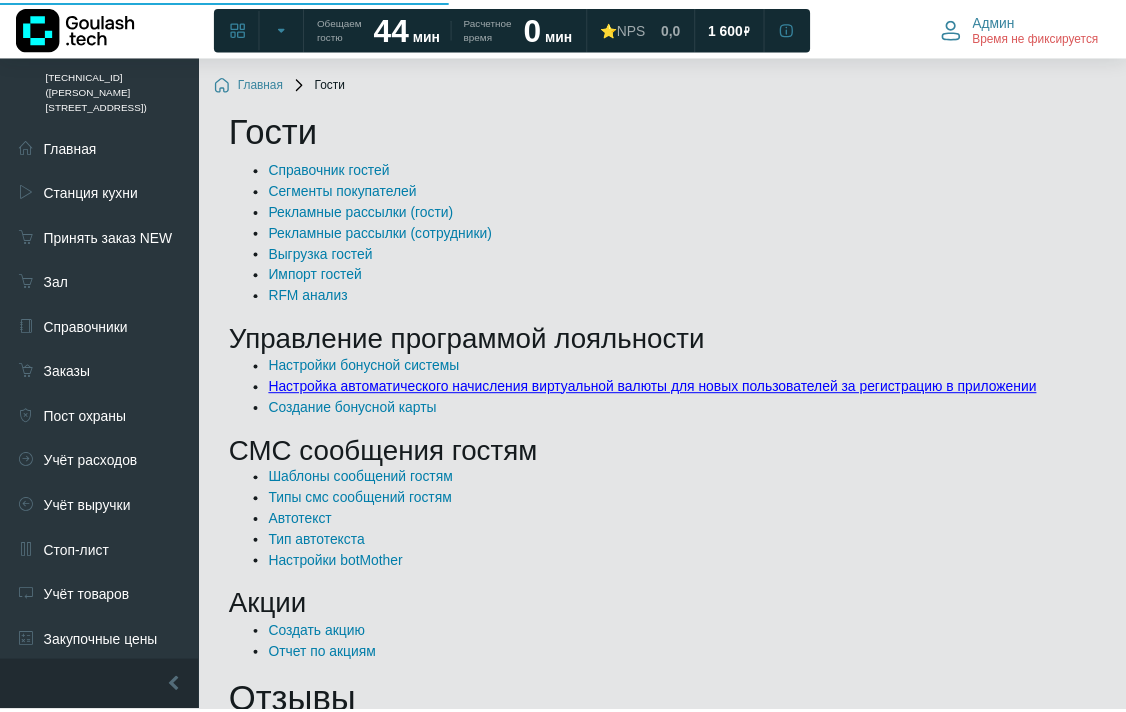 scroll, scrollTop: 0, scrollLeft: 0, axis: both 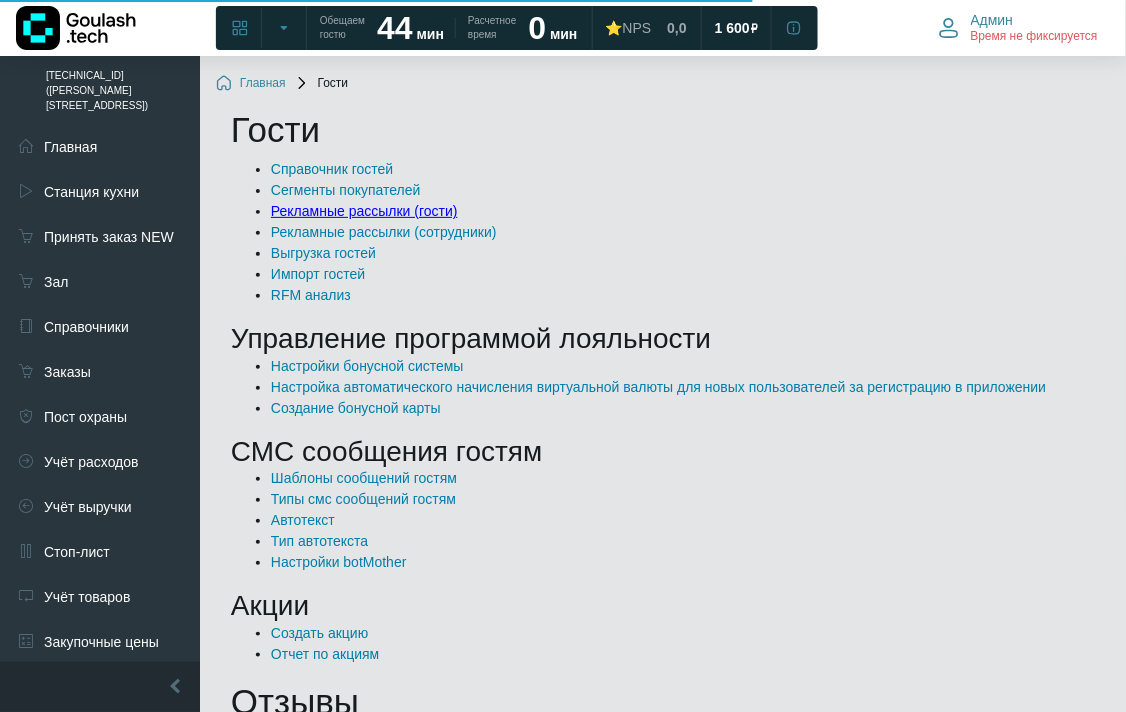 click on "Рекламные рассылки (гости)" at bounding box center (364, 211) 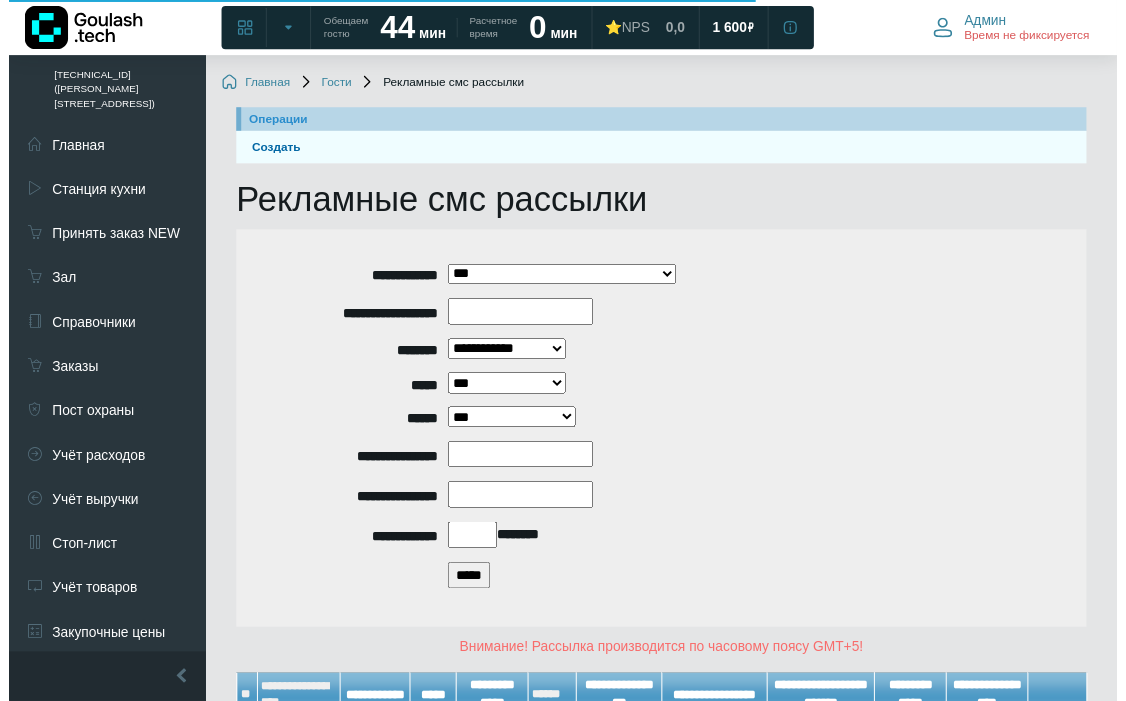 scroll, scrollTop: 160, scrollLeft: 0, axis: vertical 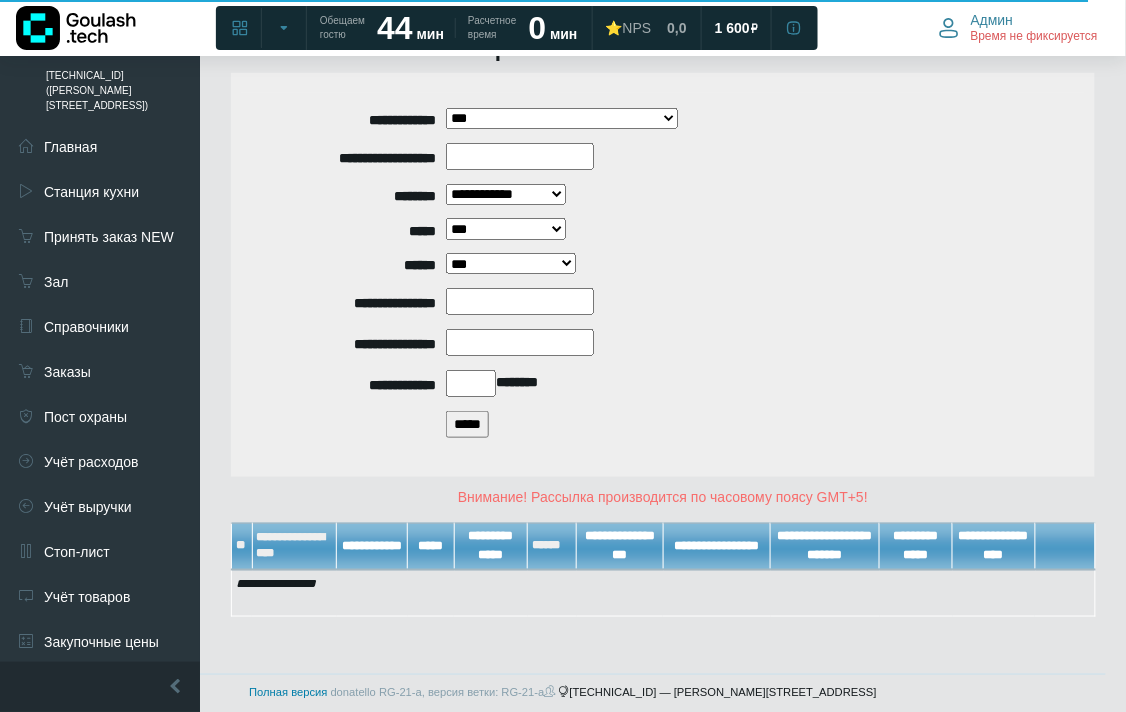 click on "*****" at bounding box center [467, 424] 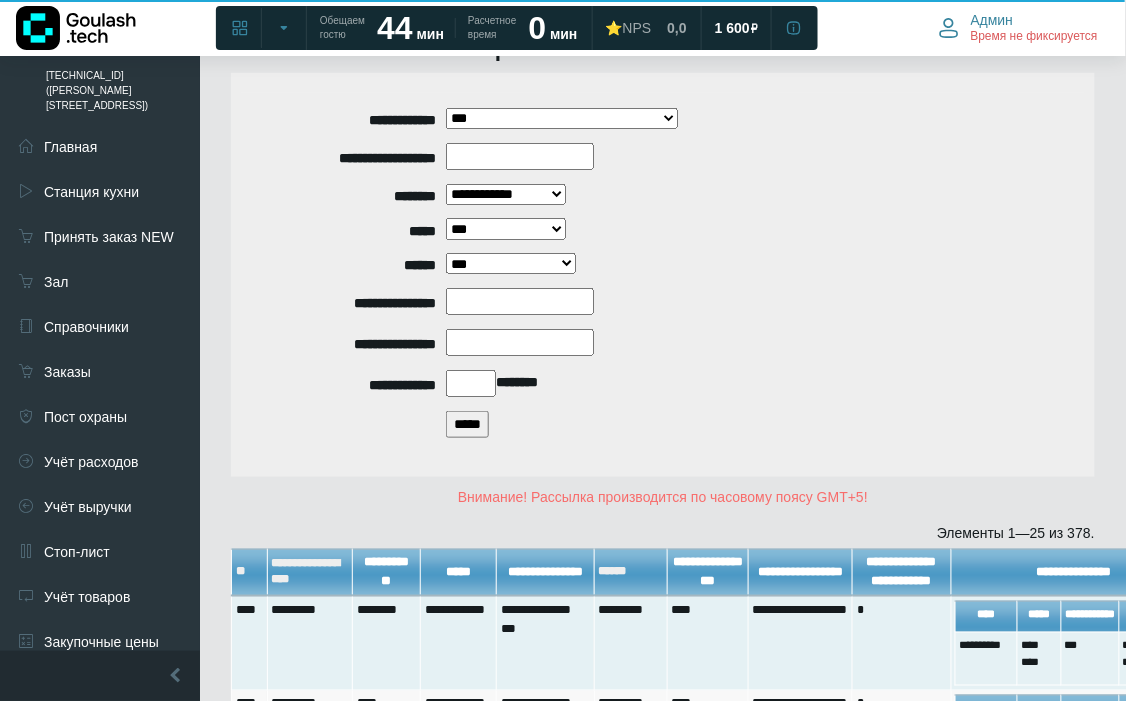 scroll, scrollTop: 604, scrollLeft: 0, axis: vertical 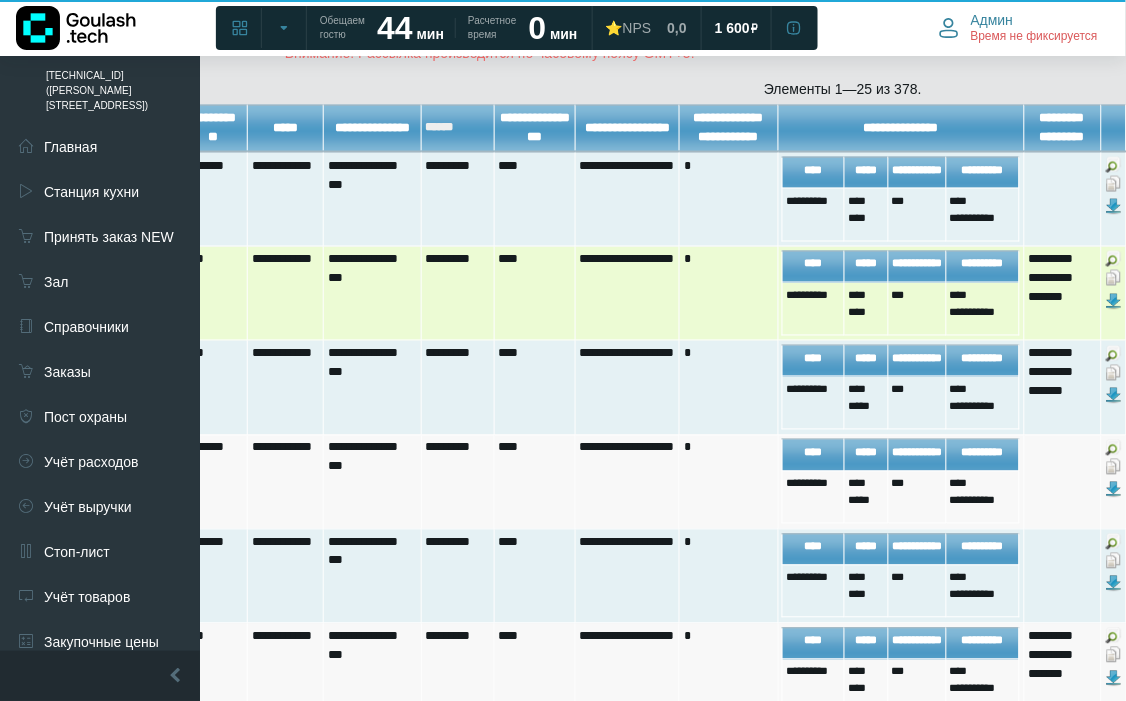 click at bounding box center (1114, 278) 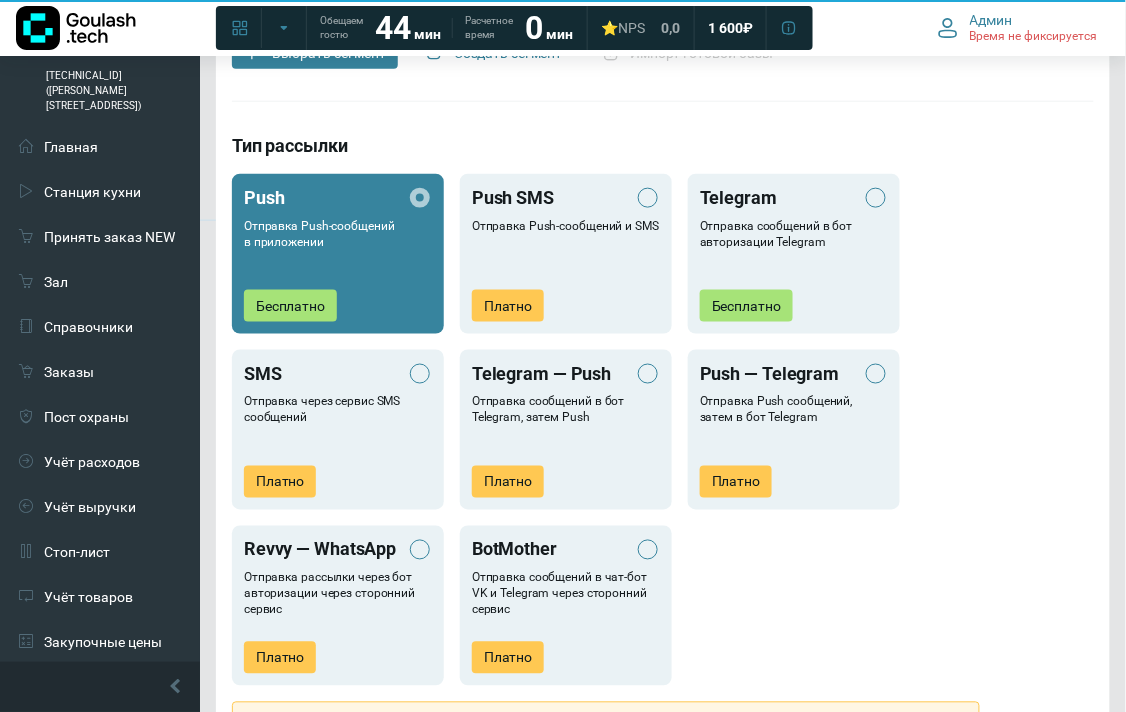 scroll, scrollTop: 888, scrollLeft: 0, axis: vertical 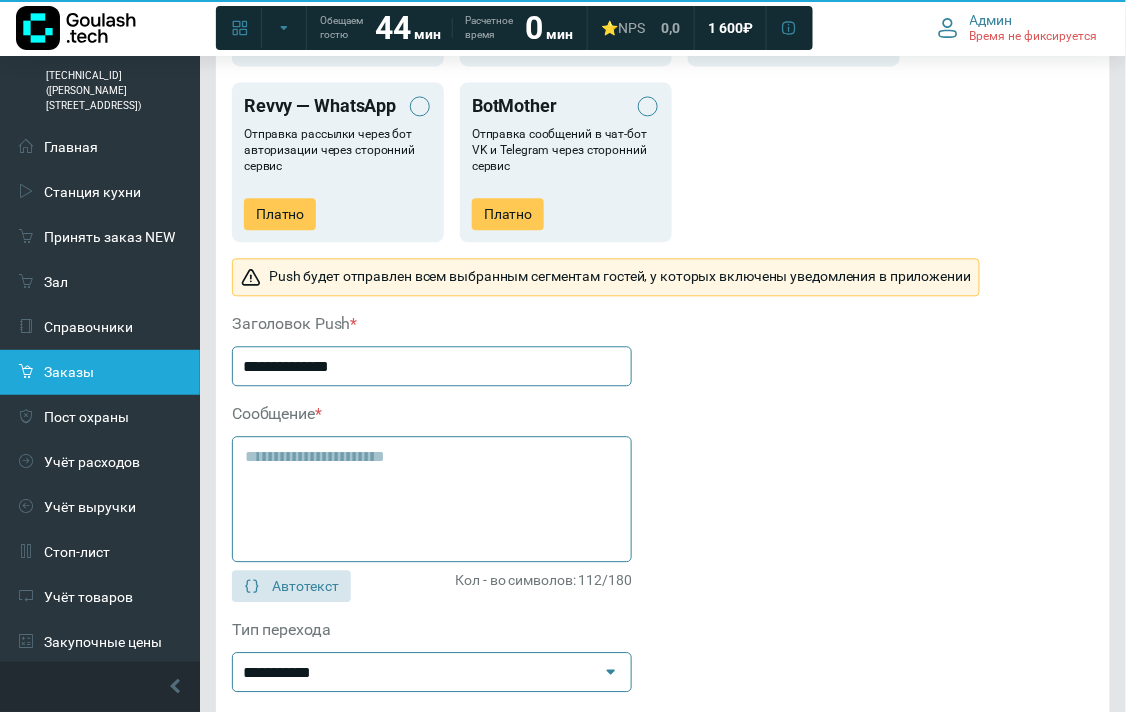 drag, startPoint x: 340, startPoint y: 370, endPoint x: 161, endPoint y: 351, distance: 180.00555 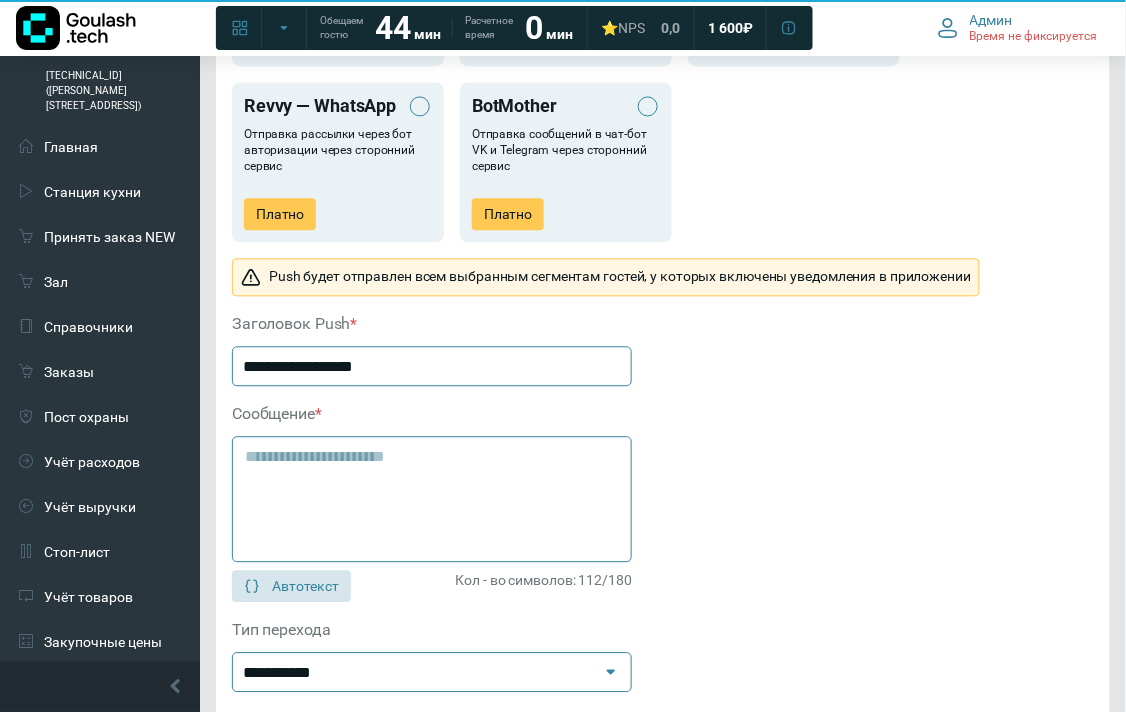 type on "**********" 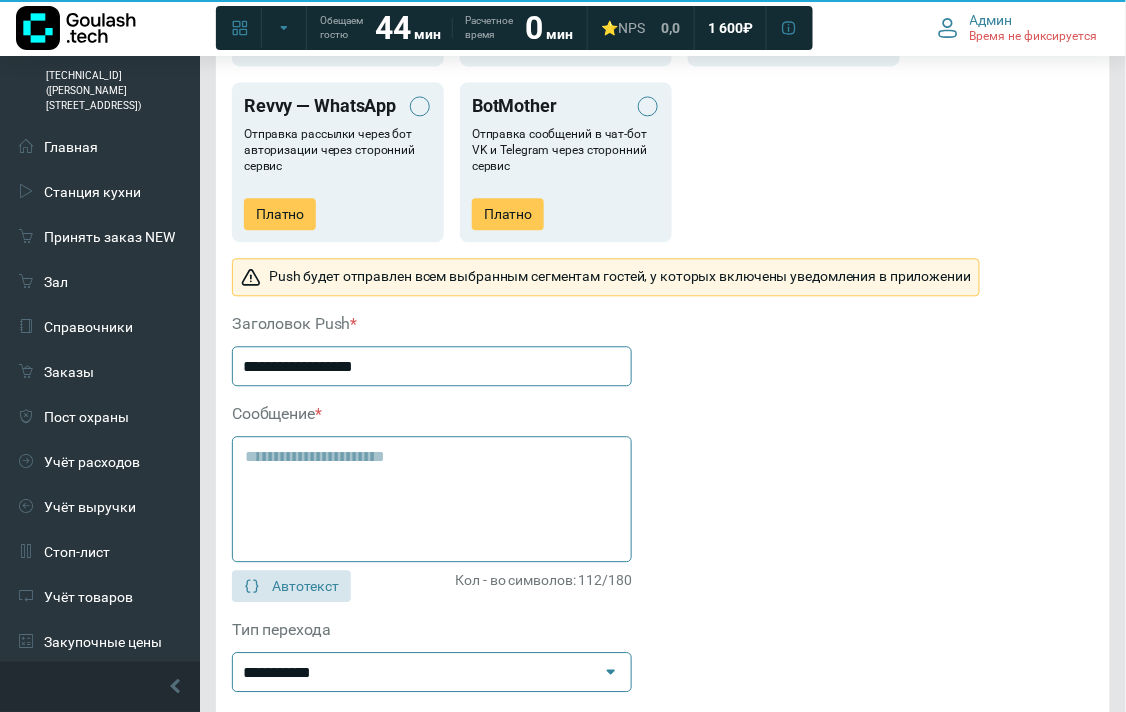drag, startPoint x: 463, startPoint y: 455, endPoint x: 367, endPoint y: 451, distance: 96.0833 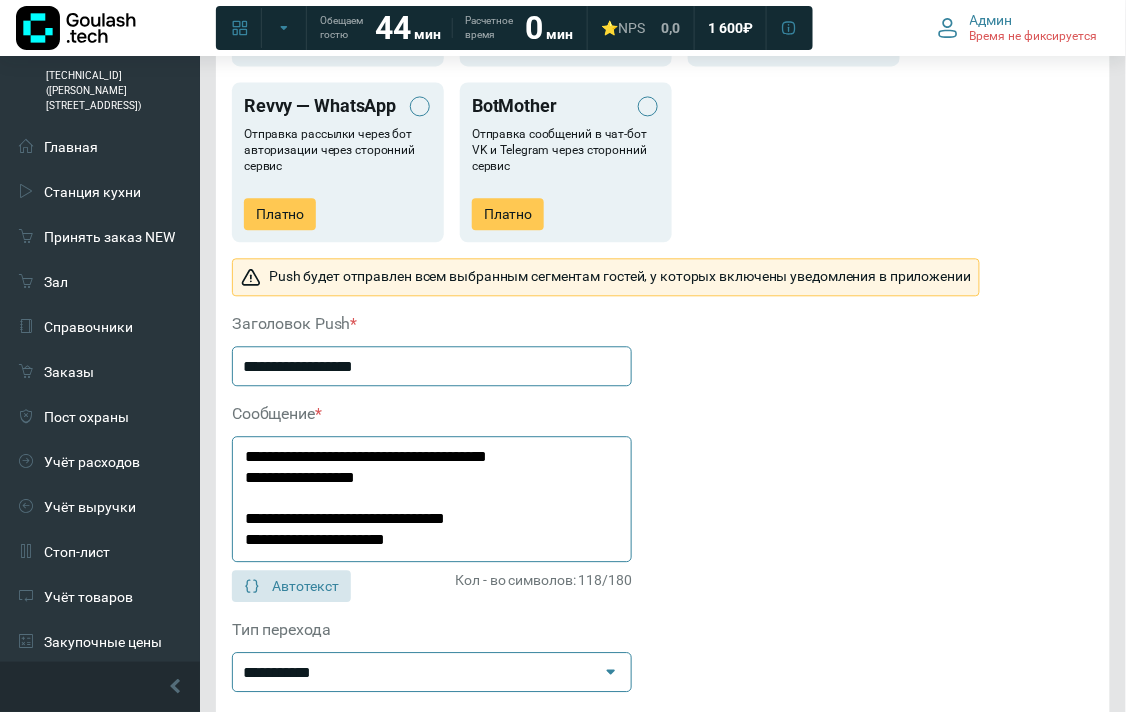 drag, startPoint x: 408, startPoint y: 491, endPoint x: 532, endPoint y: 458, distance: 128.31601 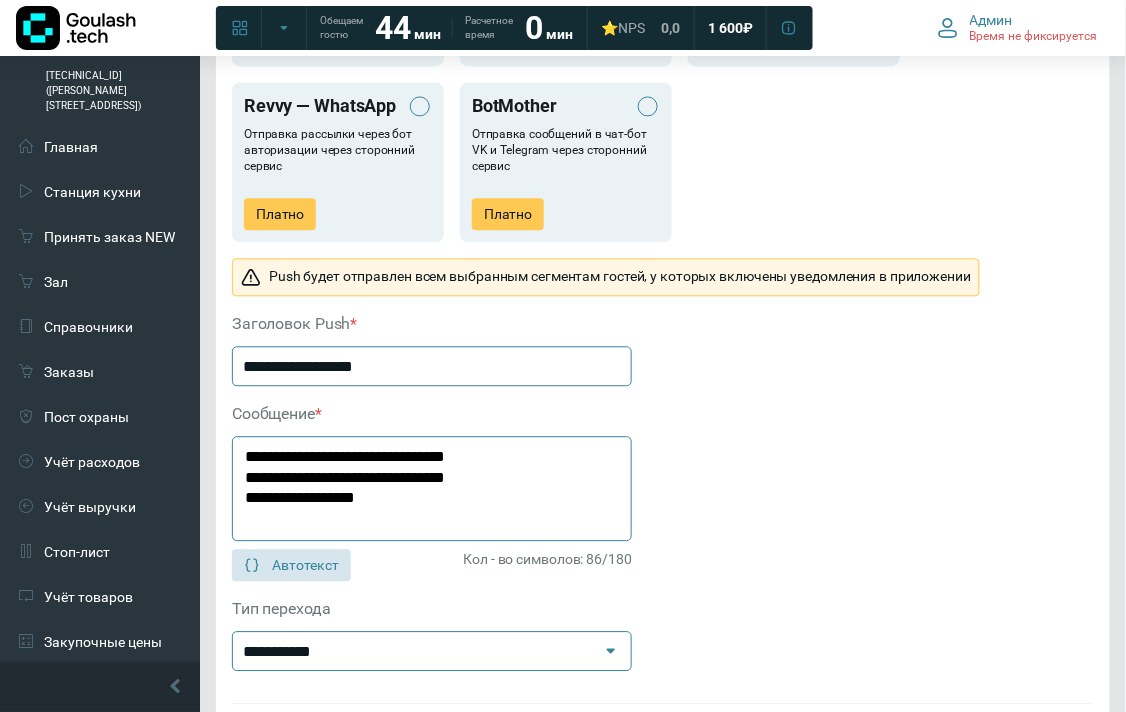 click on "**********" 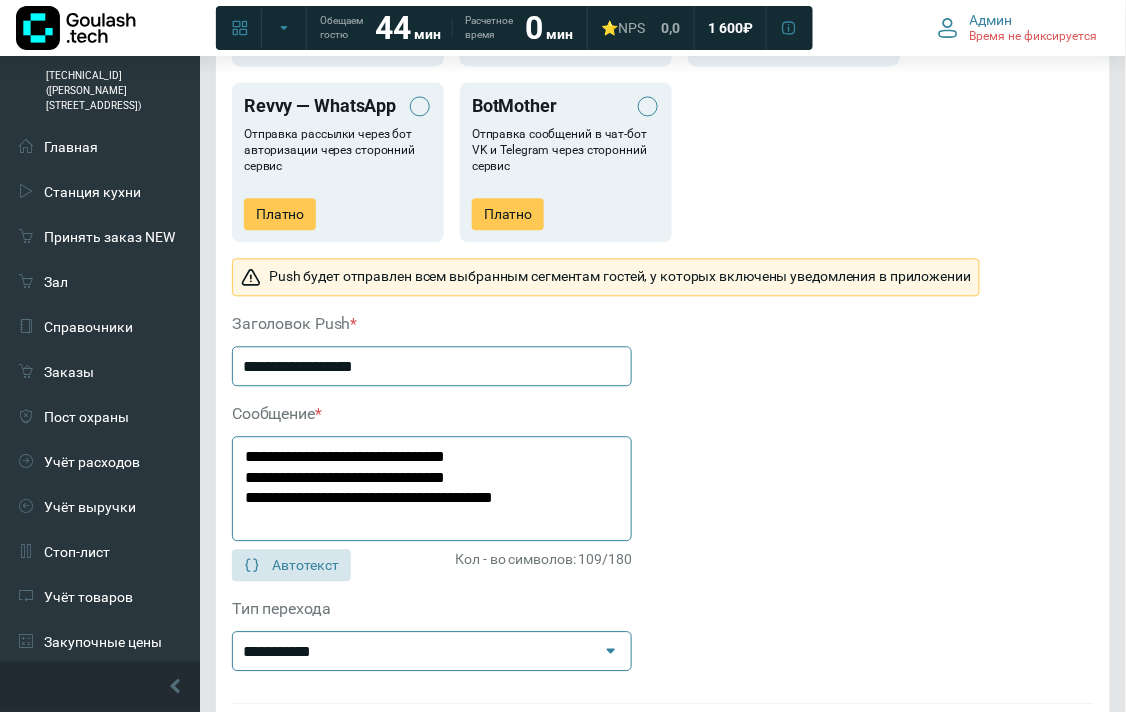 click on "**********" 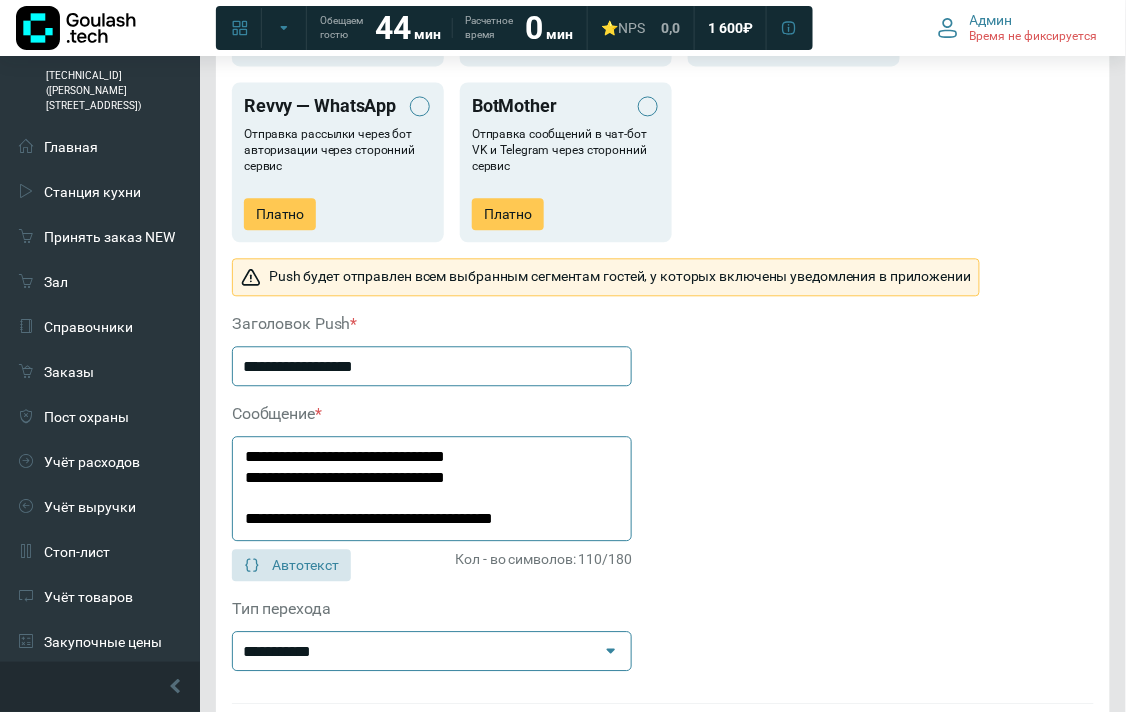 scroll, scrollTop: 1333, scrollLeft: 0, axis: vertical 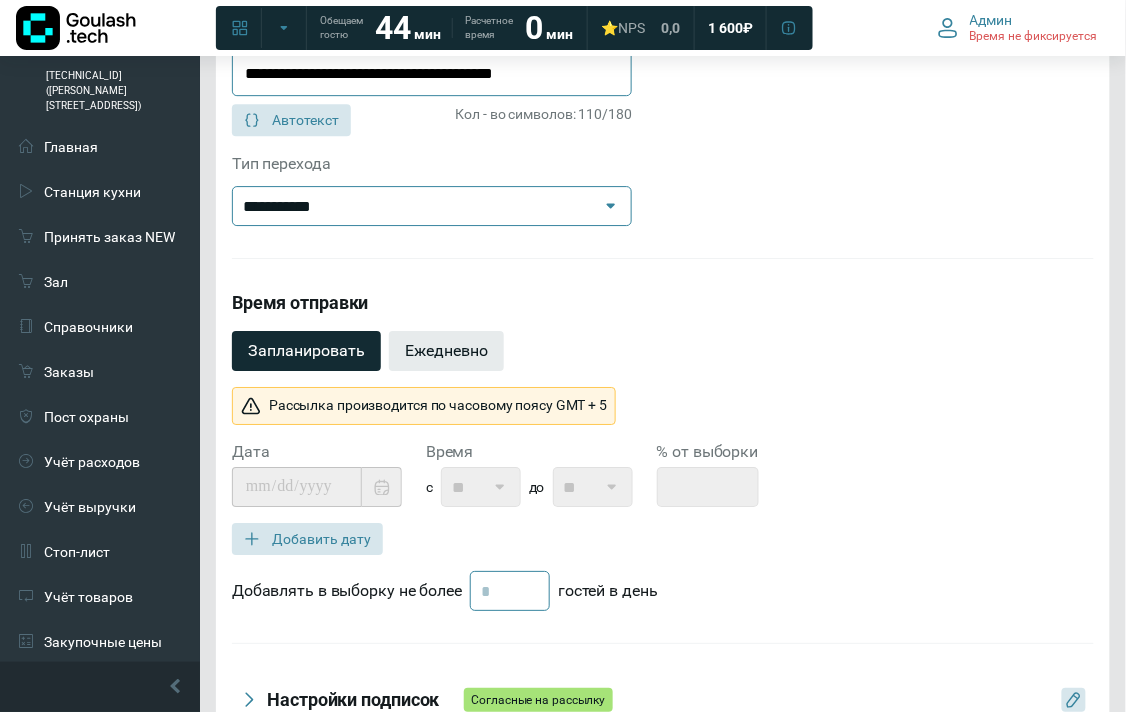 type on "**********" 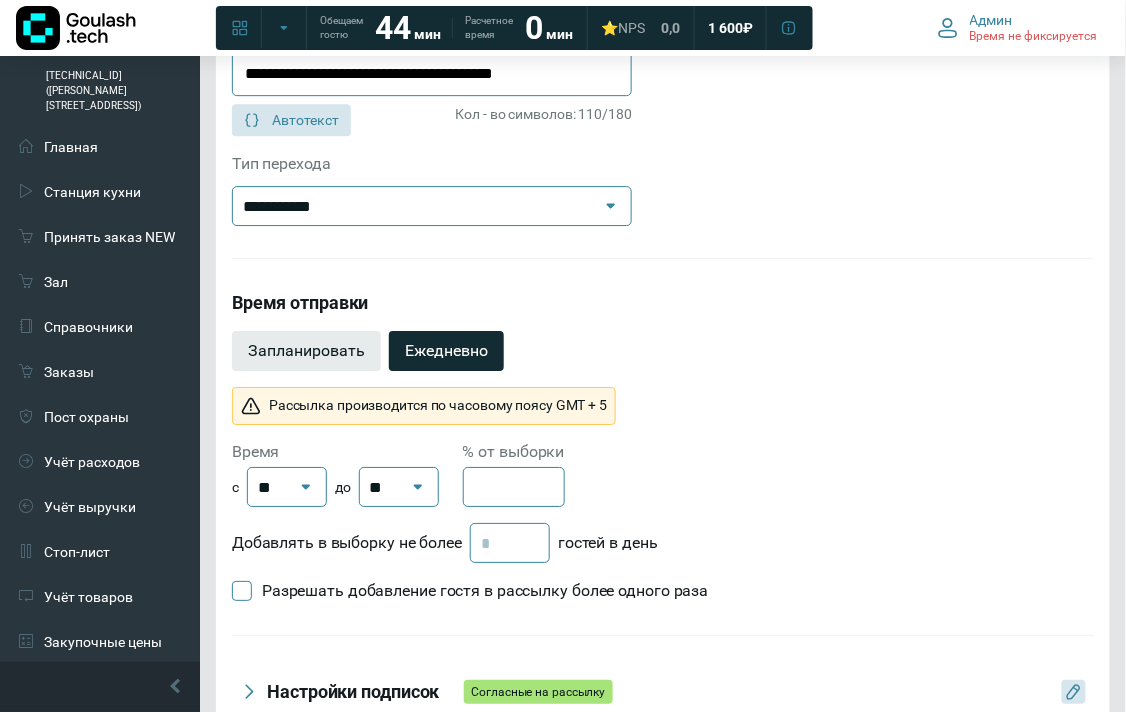 click on "Запланировать" at bounding box center (306, 351) 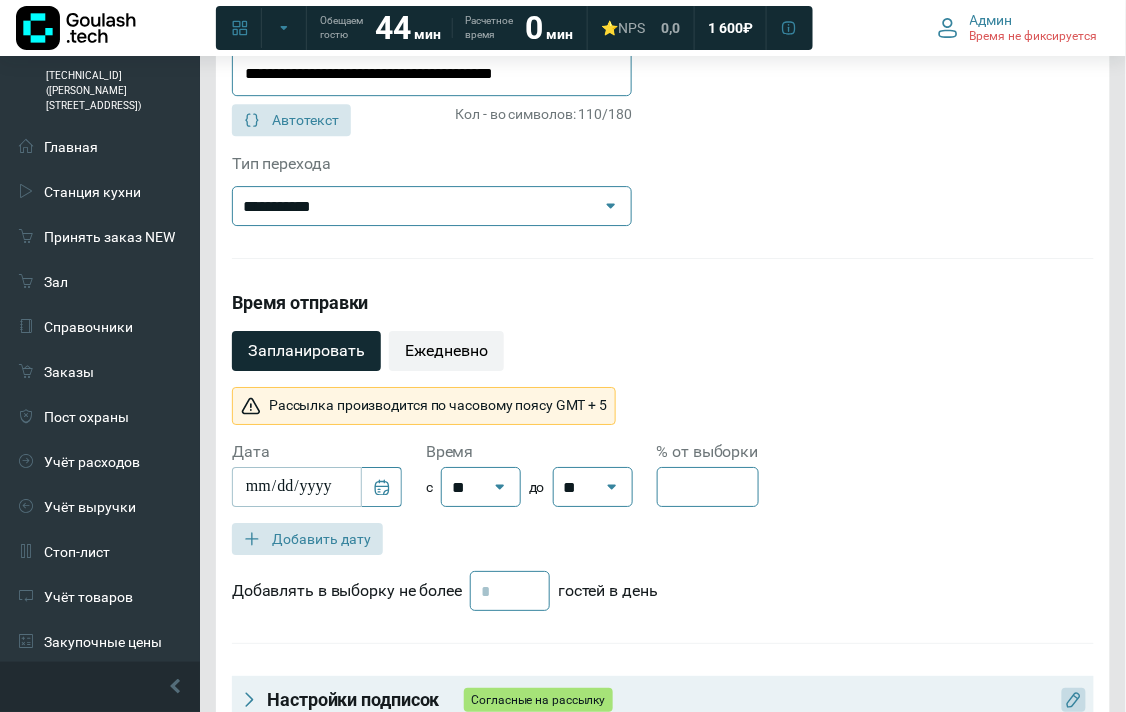 scroll, scrollTop: 1555, scrollLeft: 0, axis: vertical 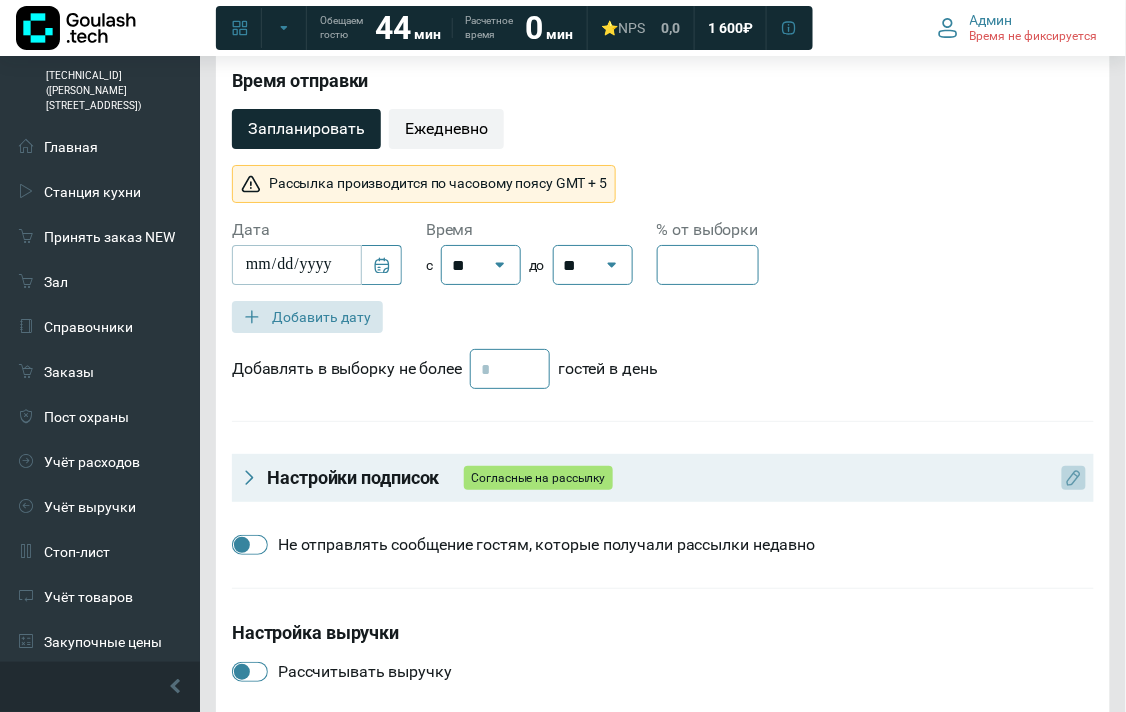 click 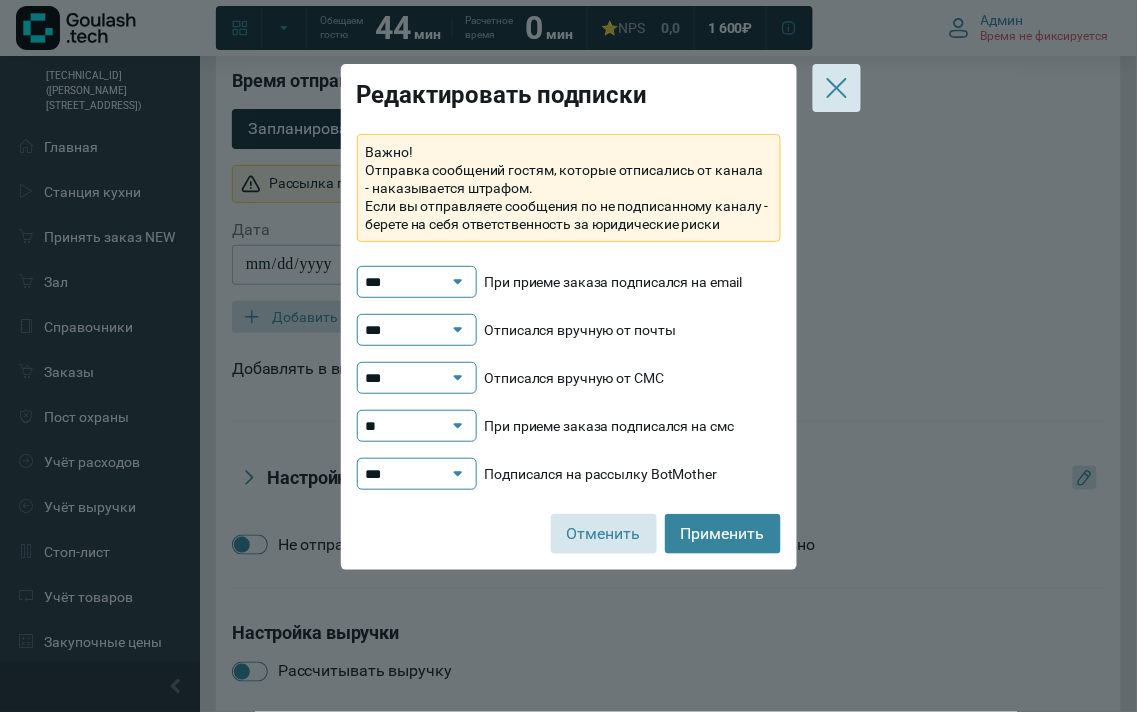 click on "***" at bounding box center (407, 378) 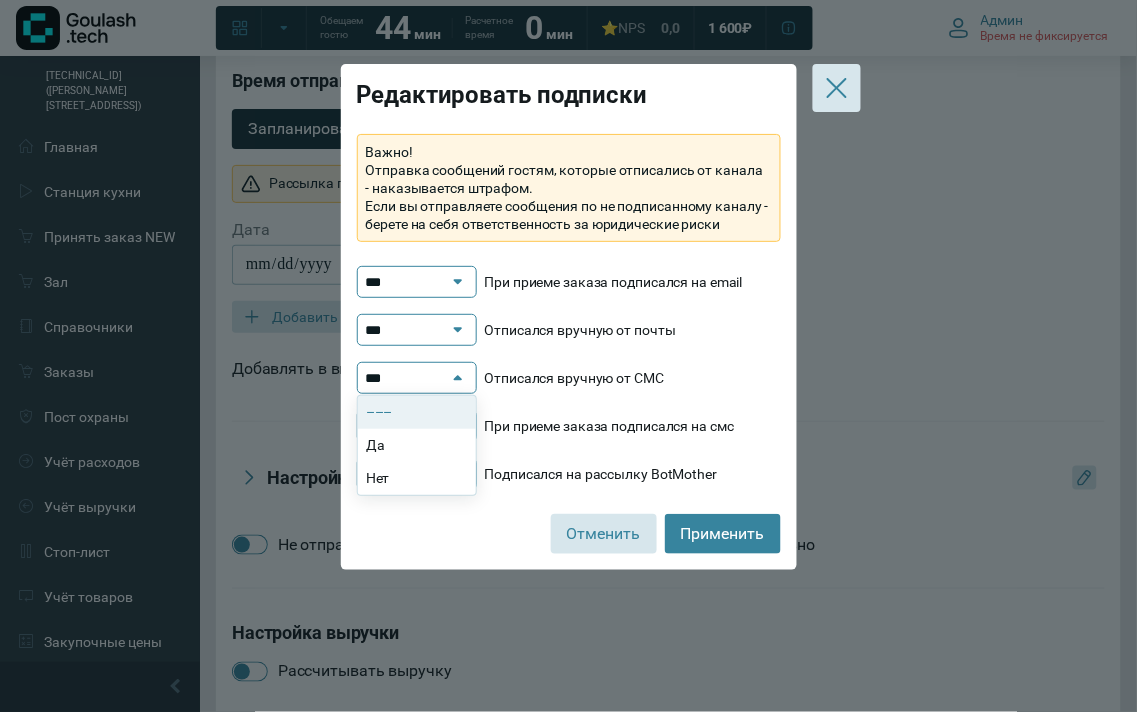 click on "–––" 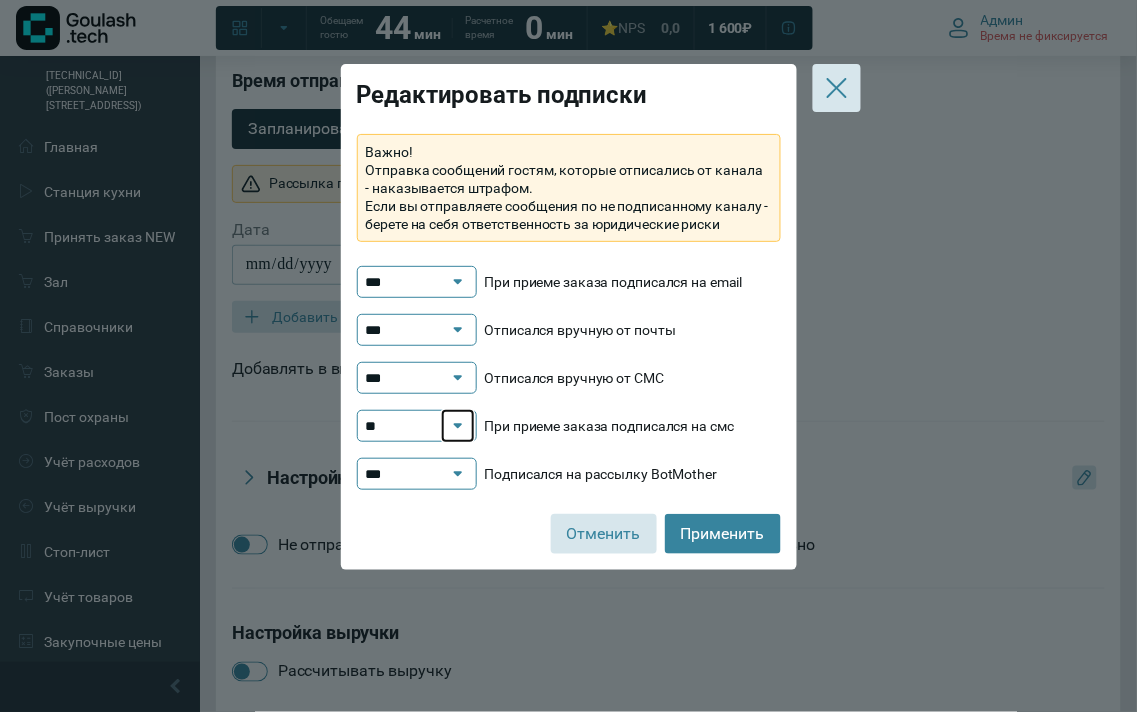 click 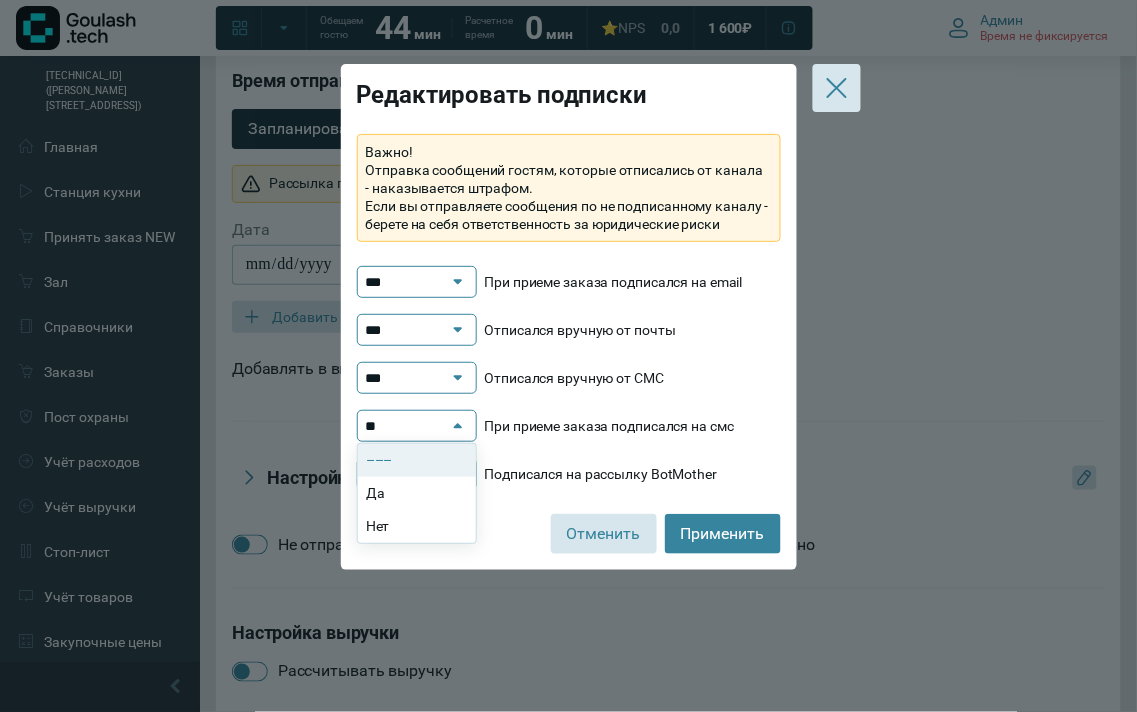 click on "–––" 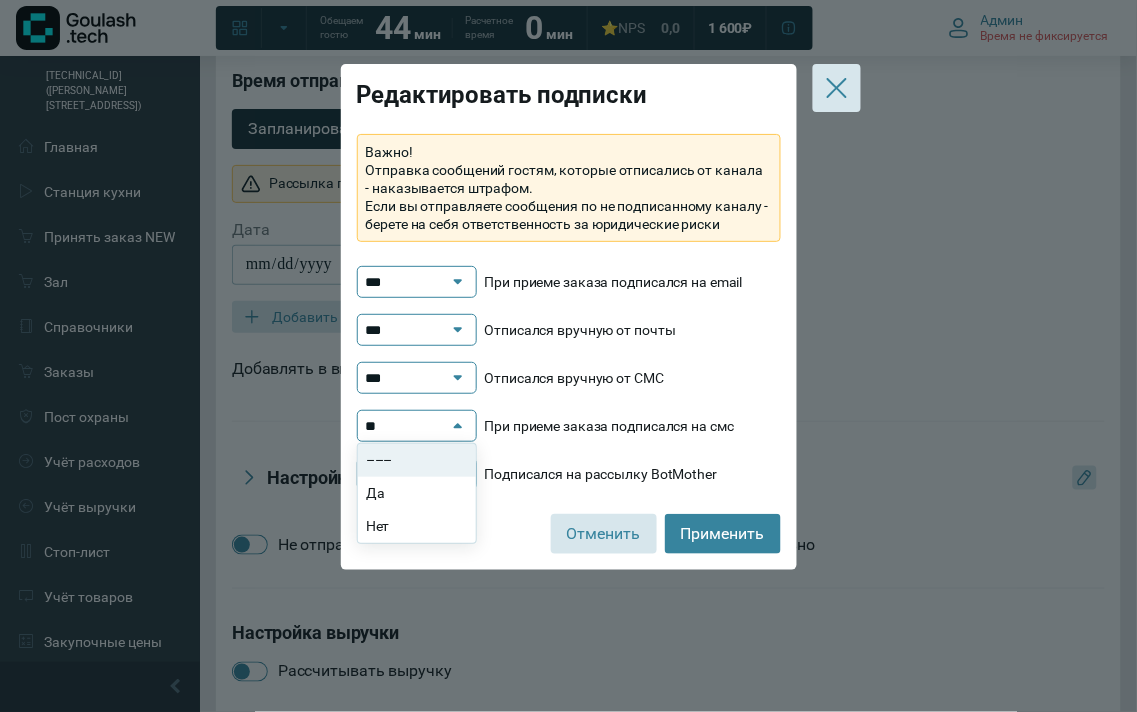 type on "***" 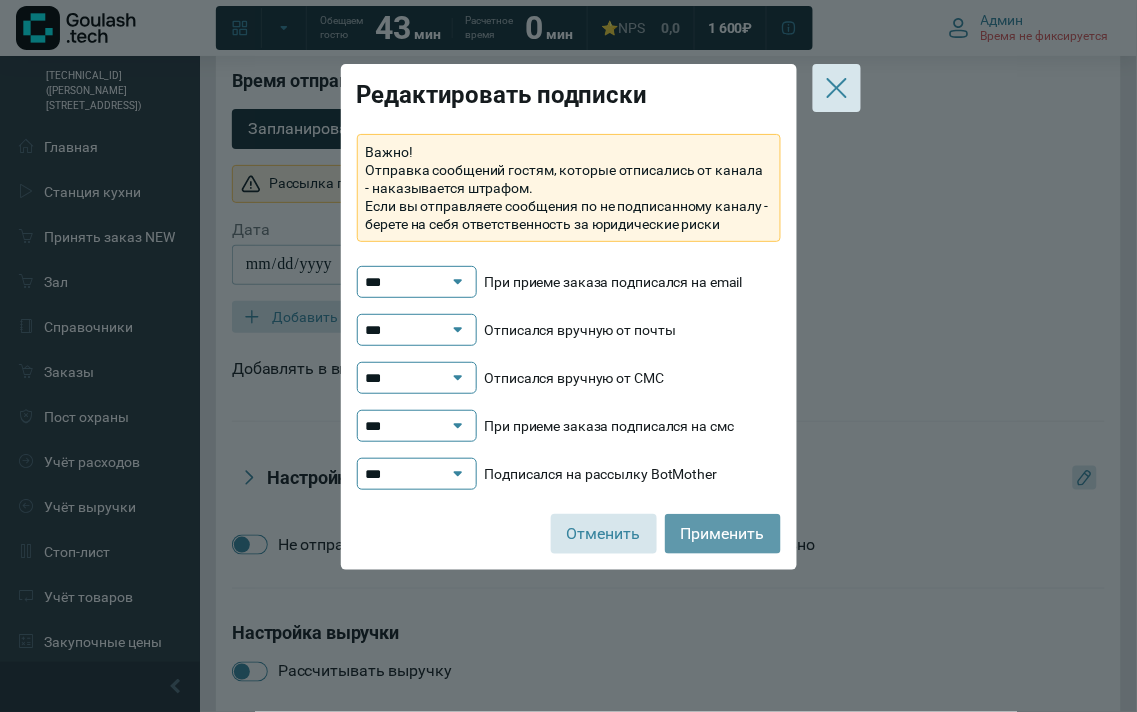click on "Применить" at bounding box center [723, 534] 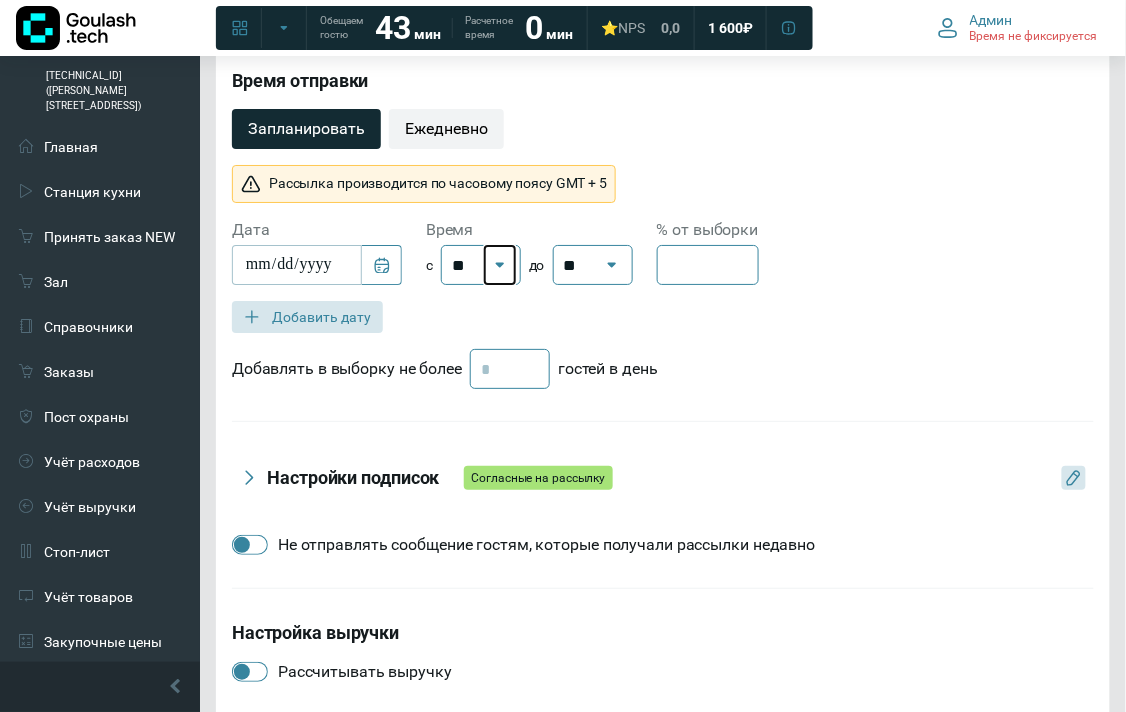 click 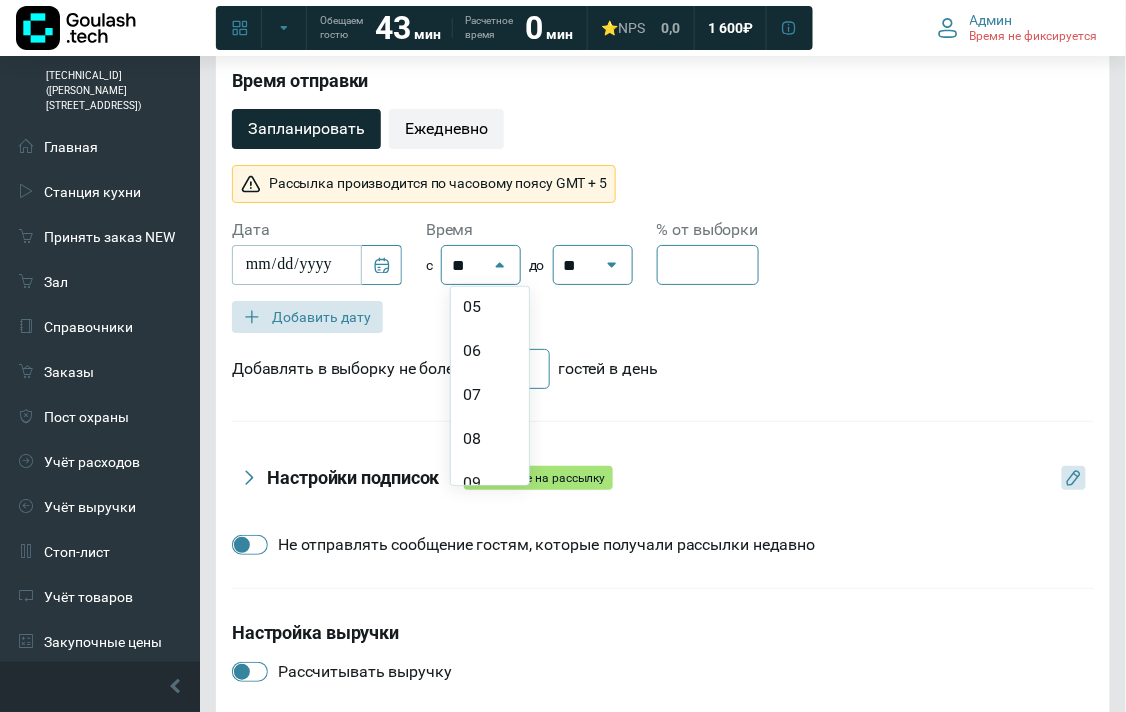 scroll, scrollTop: 555, scrollLeft: 0, axis: vertical 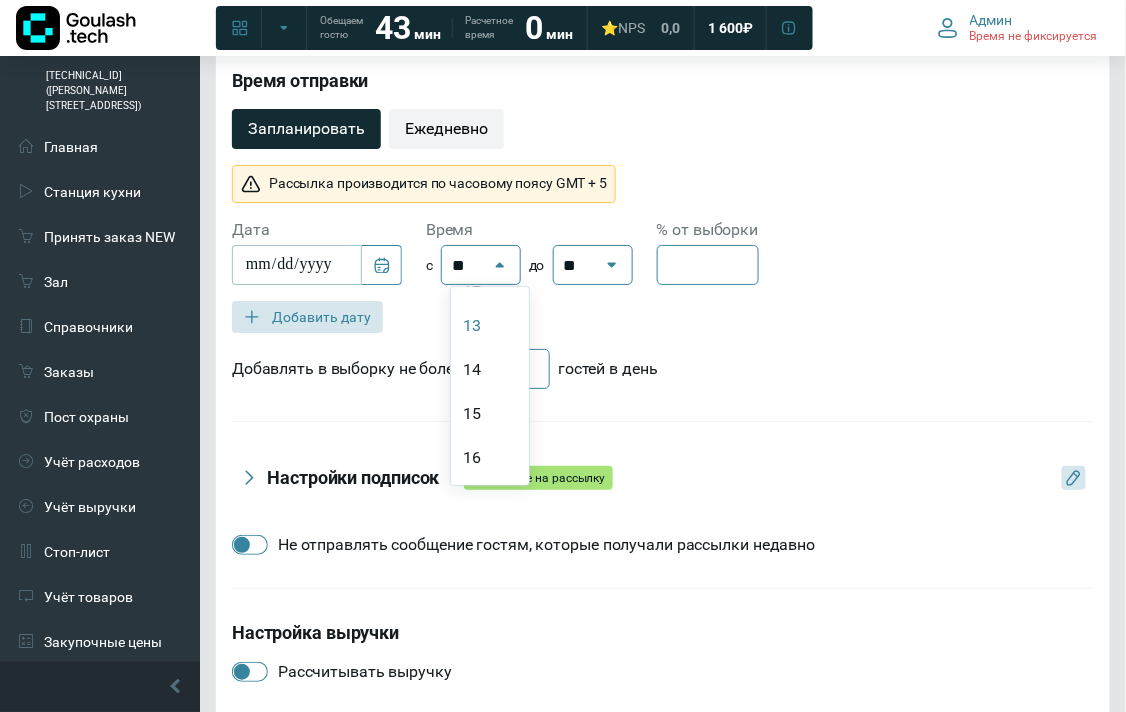 click on "13" 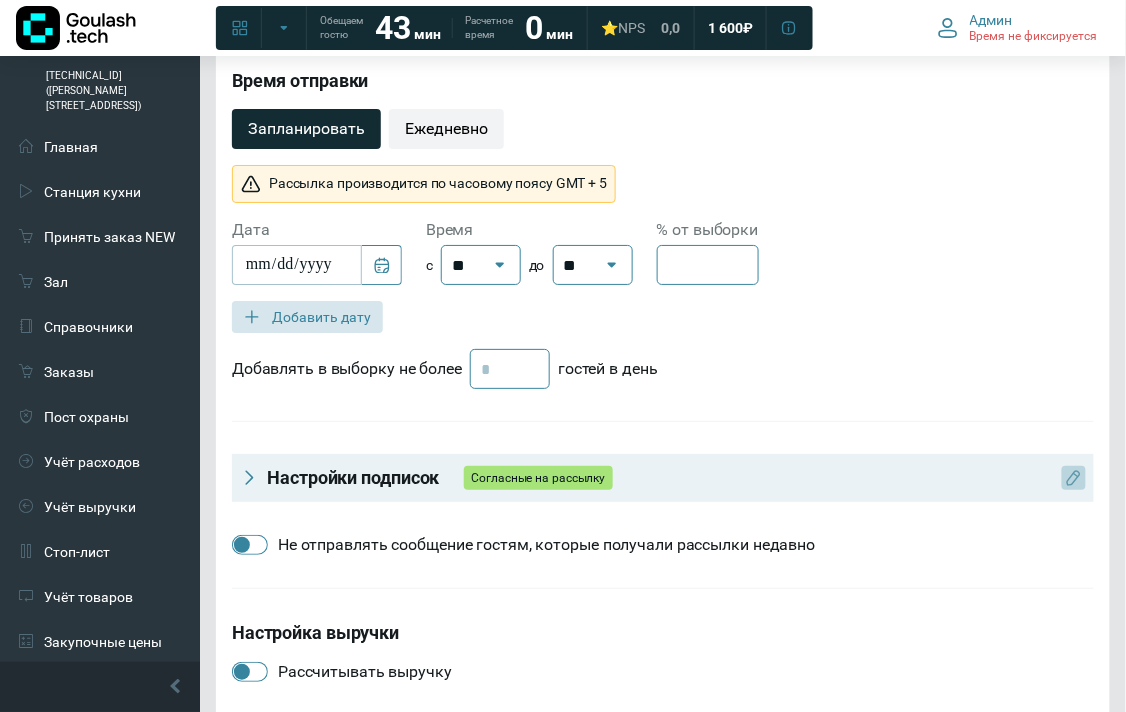 click 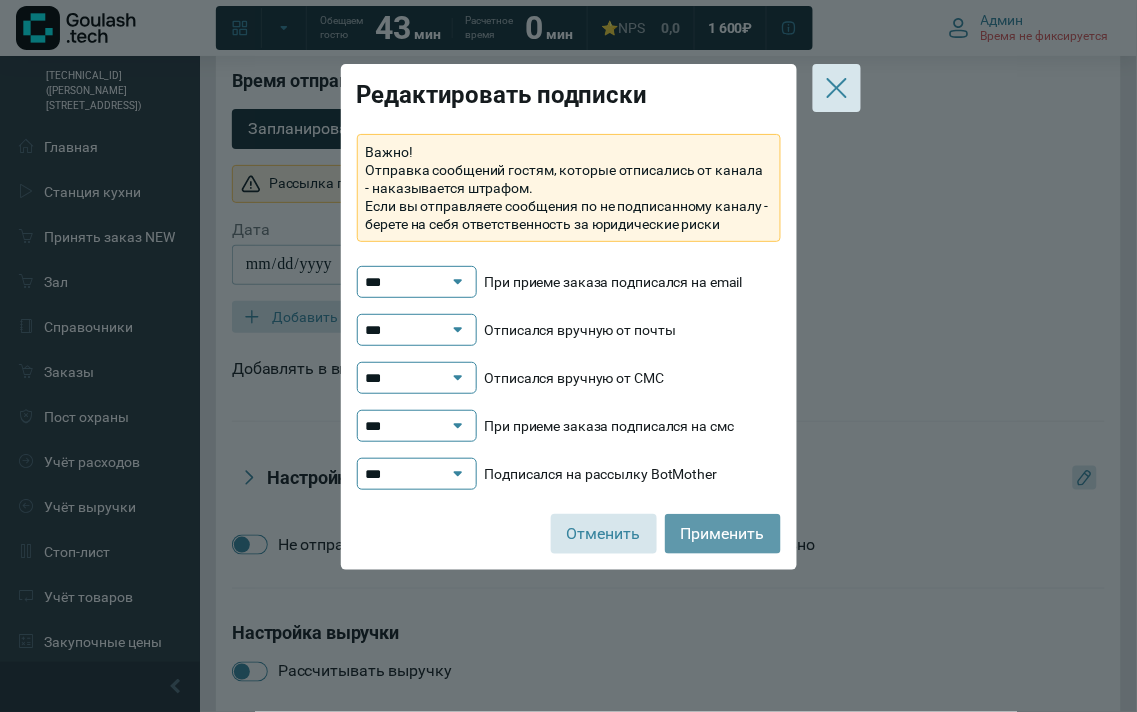 click on "Применить" at bounding box center (723, 534) 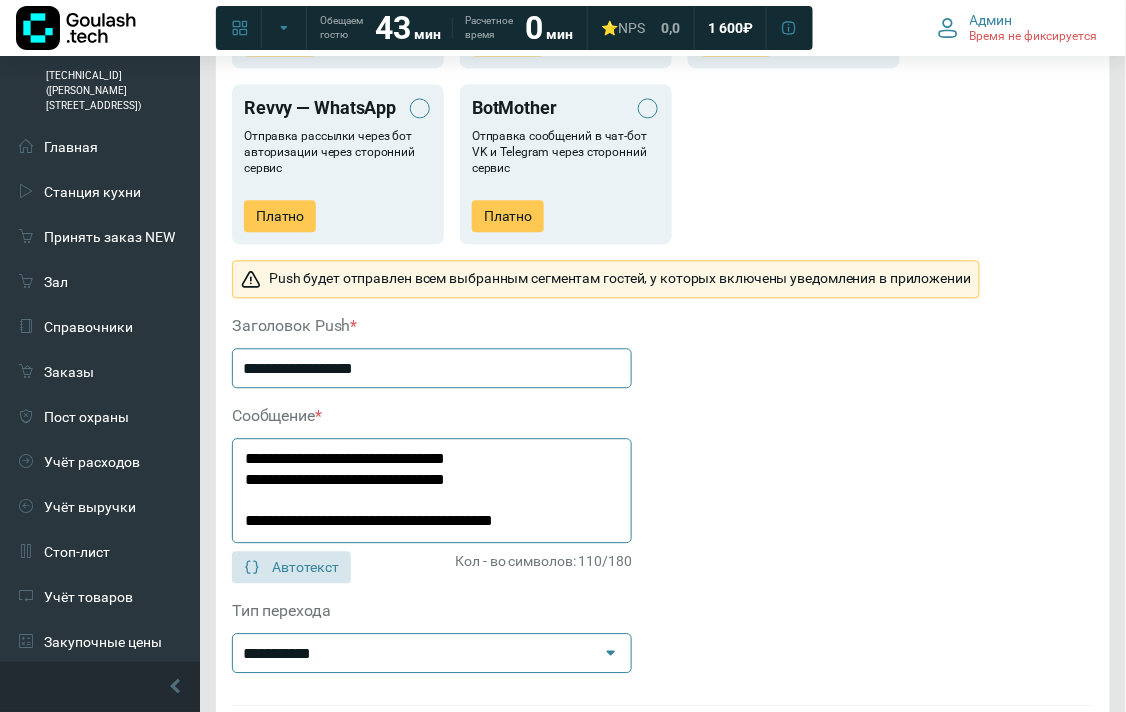 scroll, scrollTop: 1331, scrollLeft: 0, axis: vertical 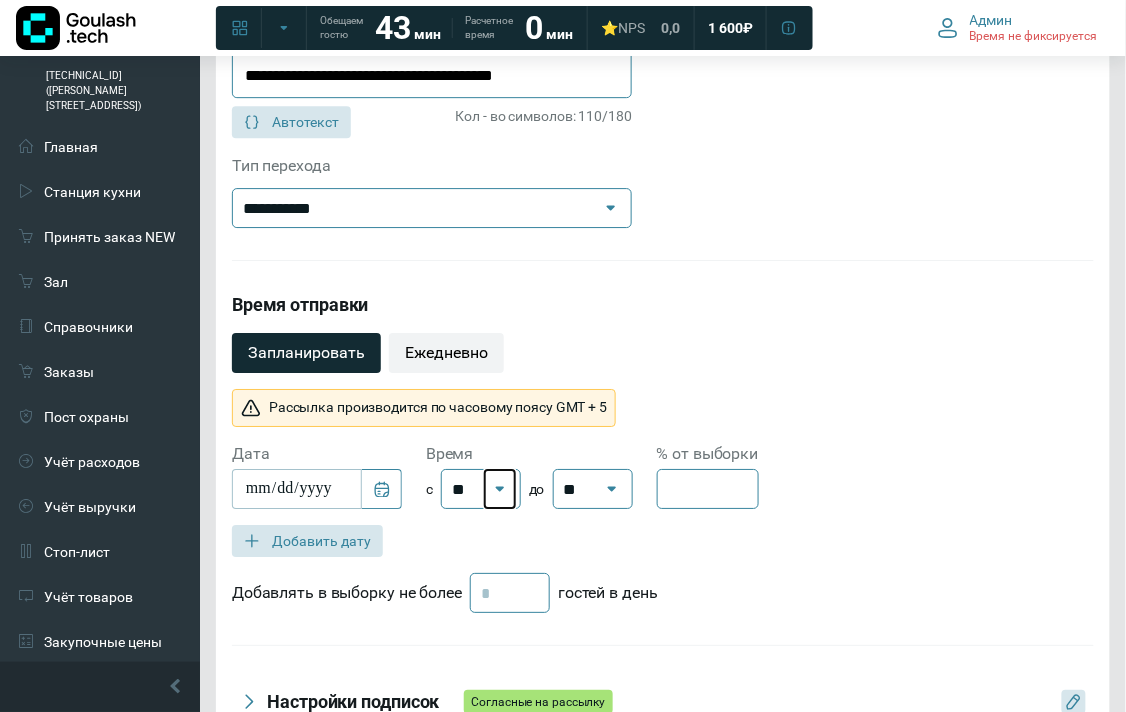 click 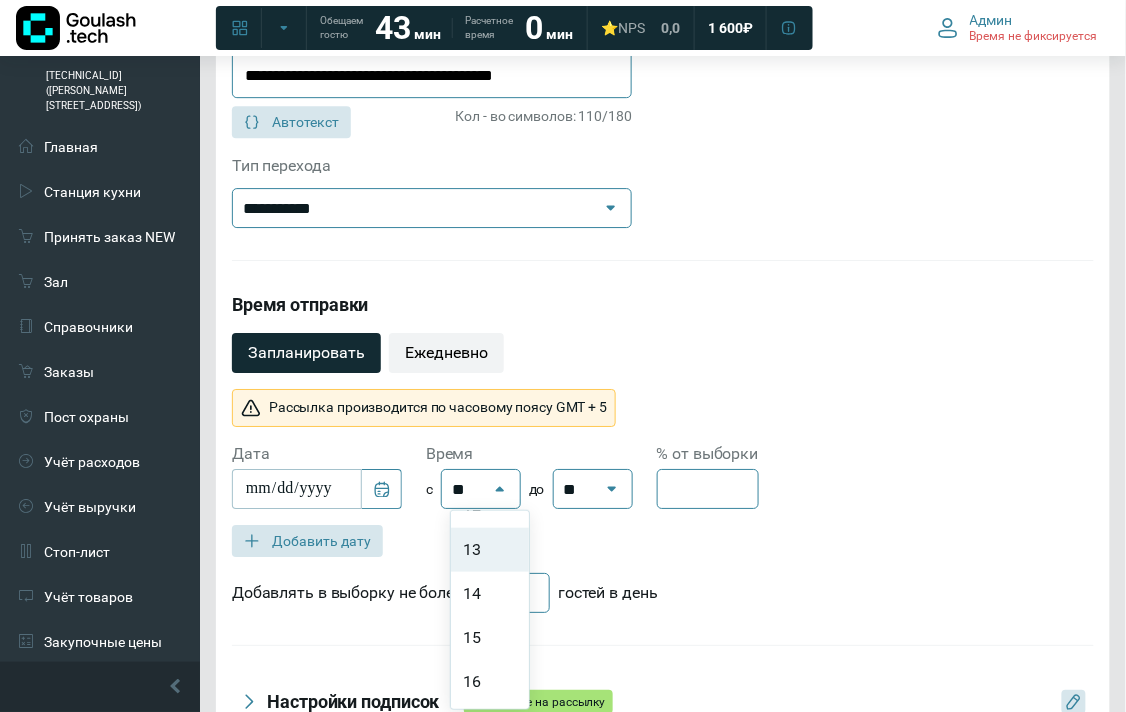 scroll, scrollTop: 1442, scrollLeft: 0, axis: vertical 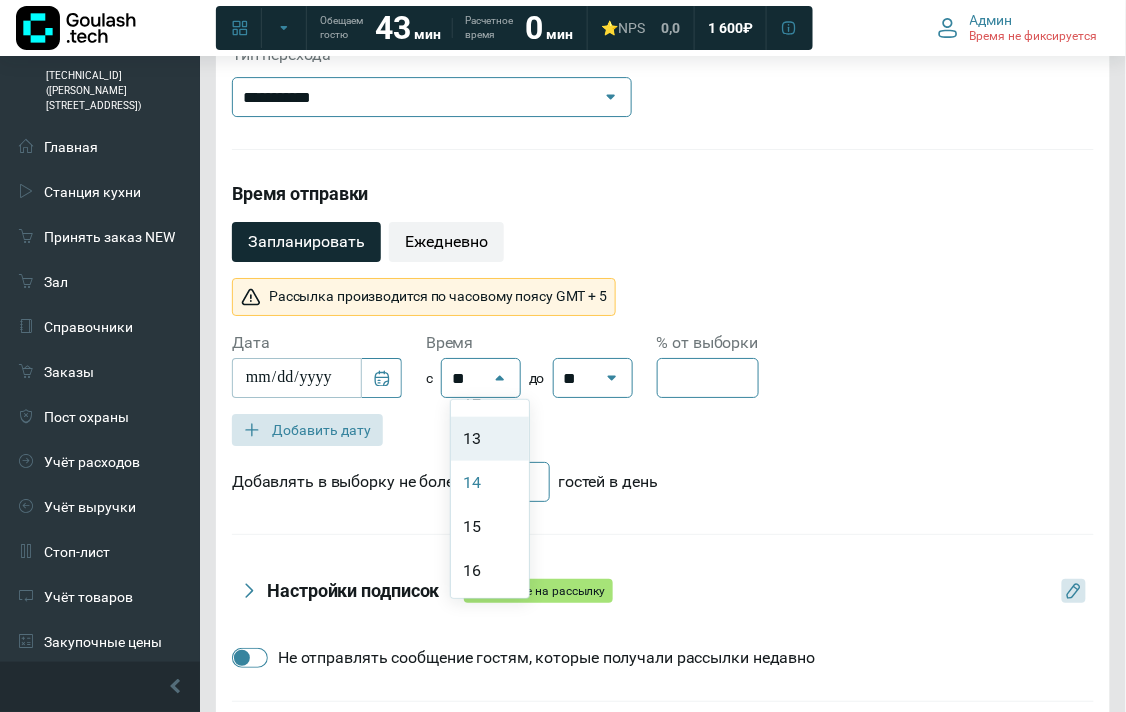 click on "14" 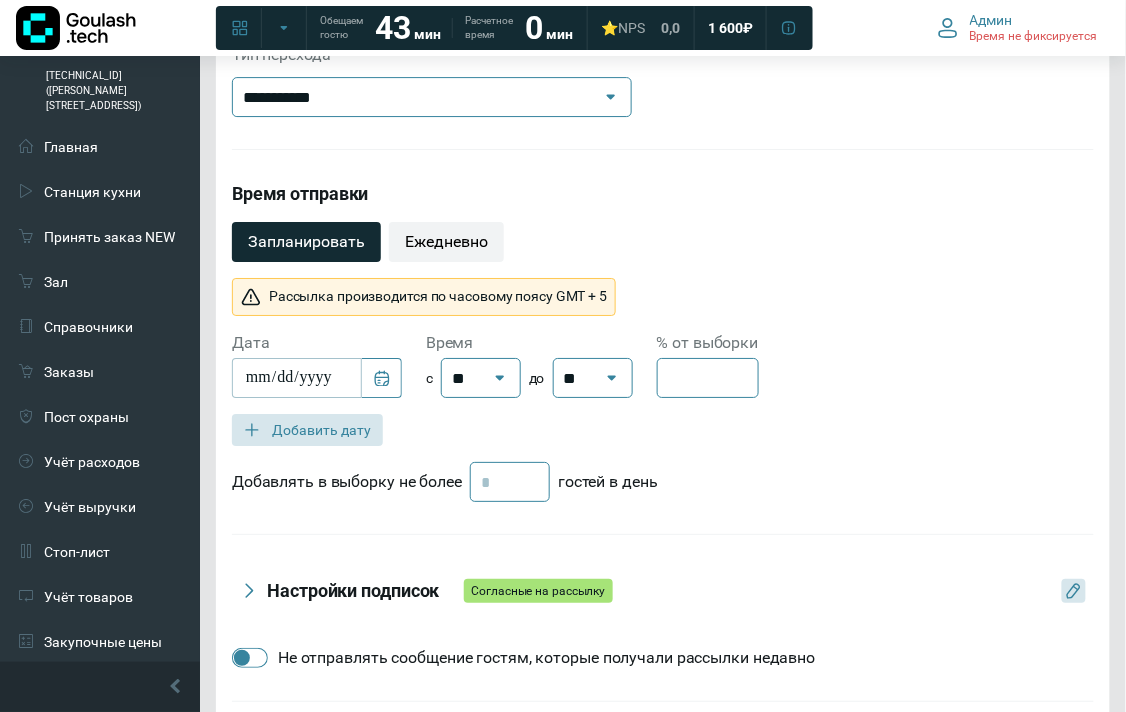 scroll, scrollTop: 1664, scrollLeft: 0, axis: vertical 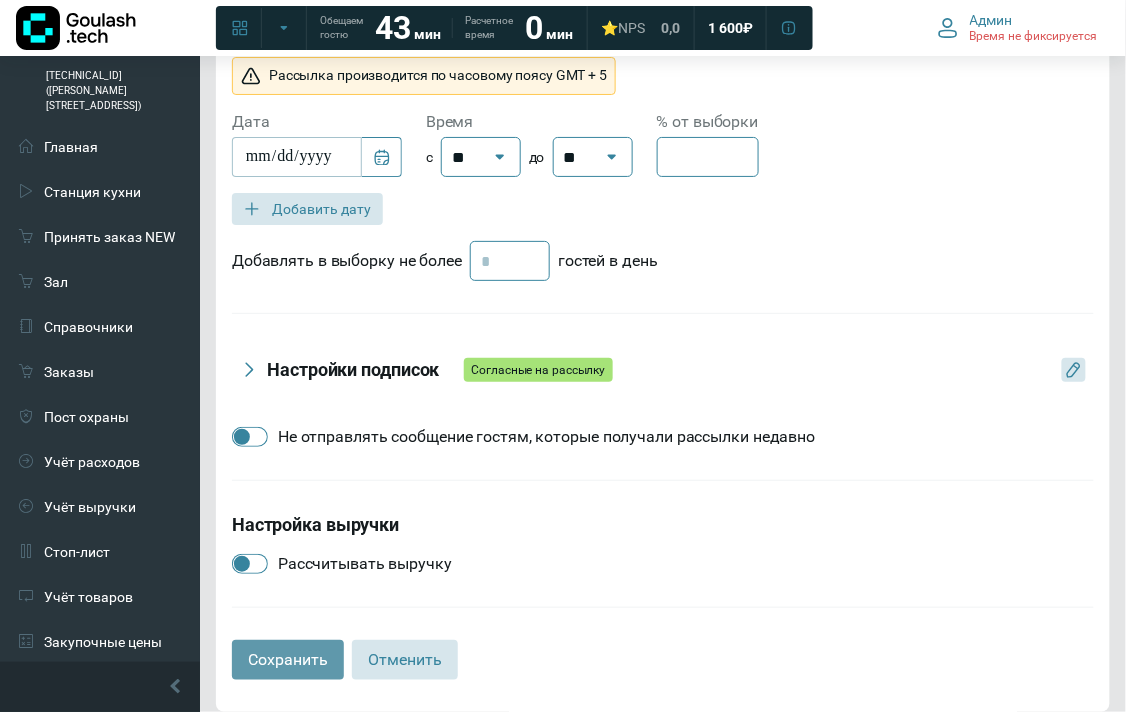 click on "Сохранить" 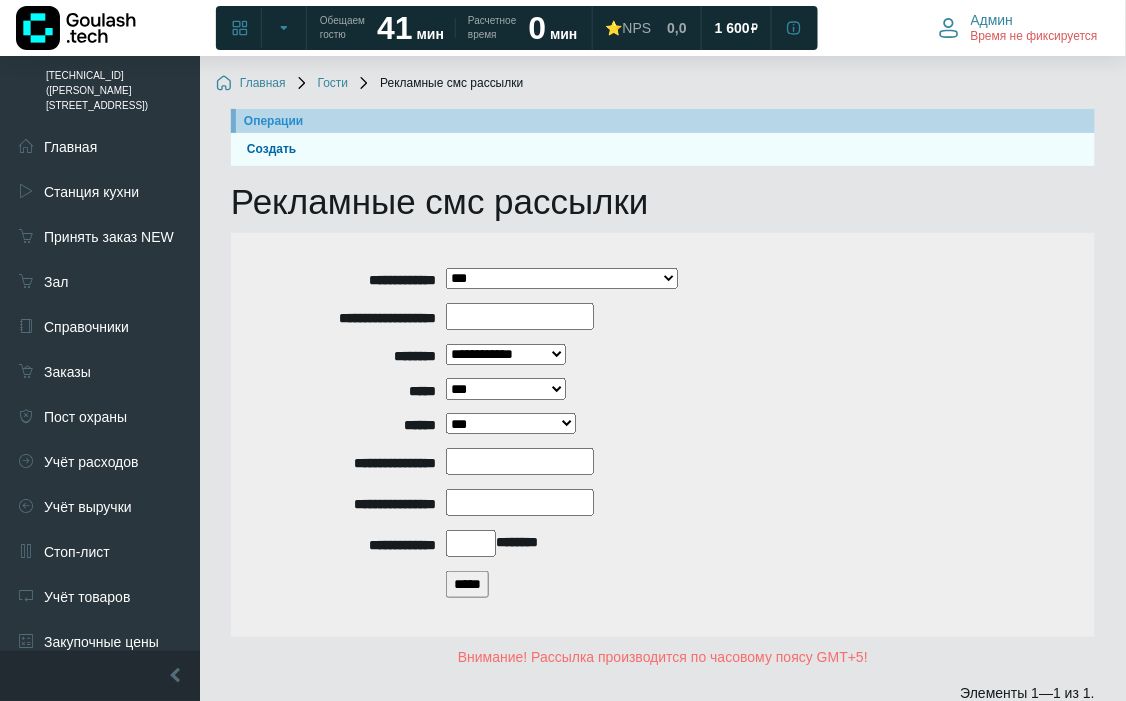 scroll, scrollTop: 222, scrollLeft: 0, axis: vertical 